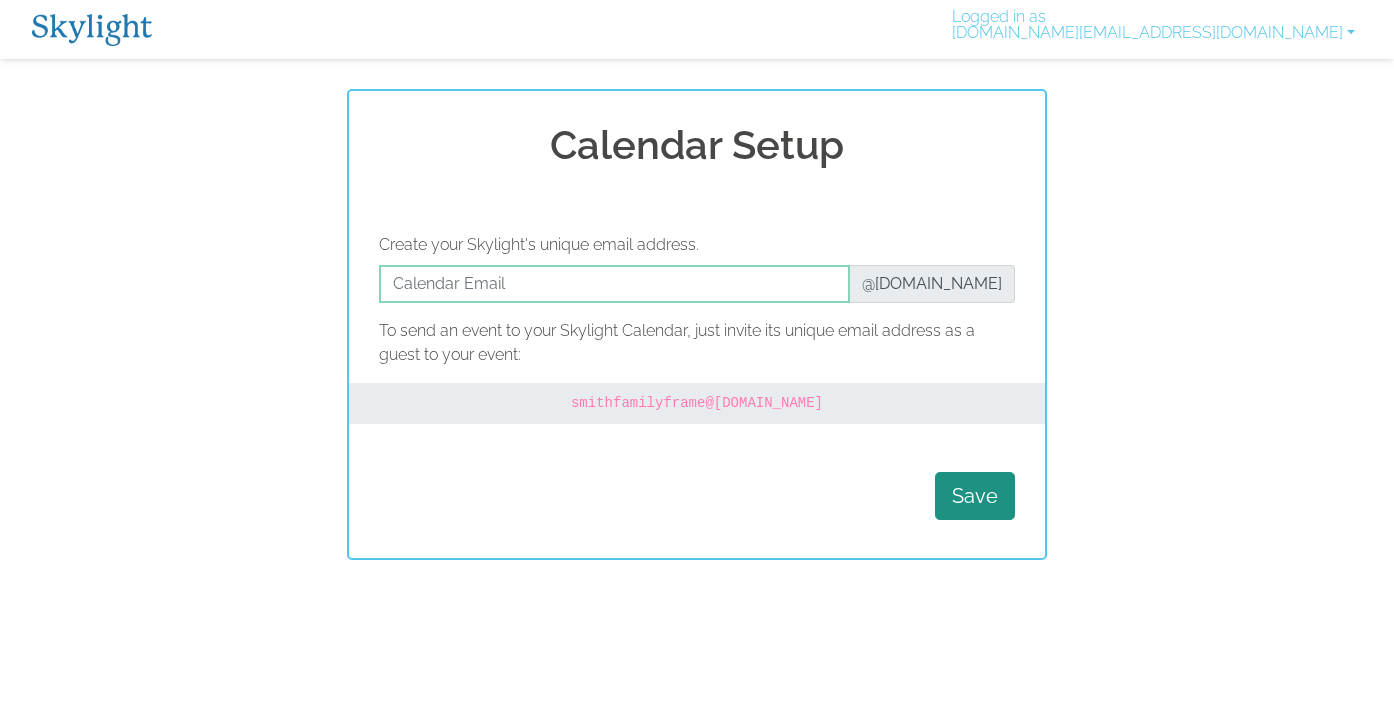 scroll, scrollTop: 0, scrollLeft: 0, axis: both 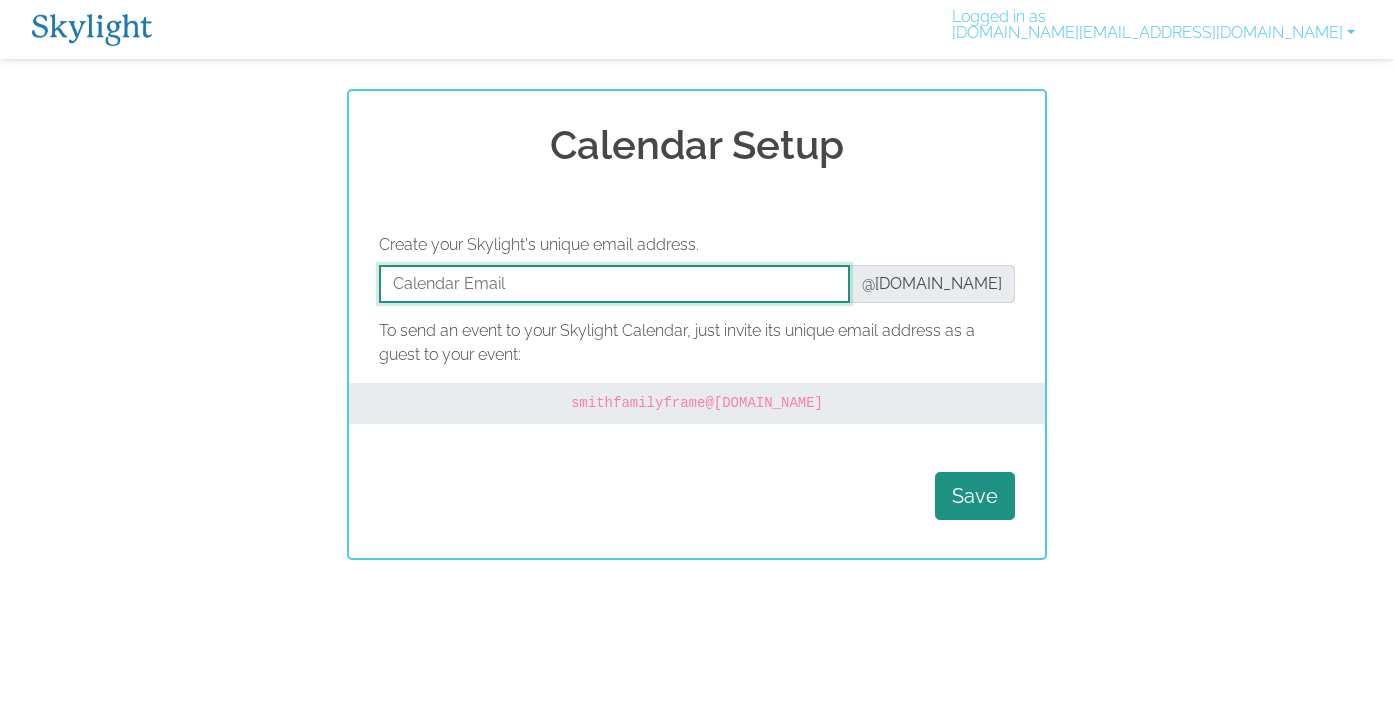 click at bounding box center (614, 284) 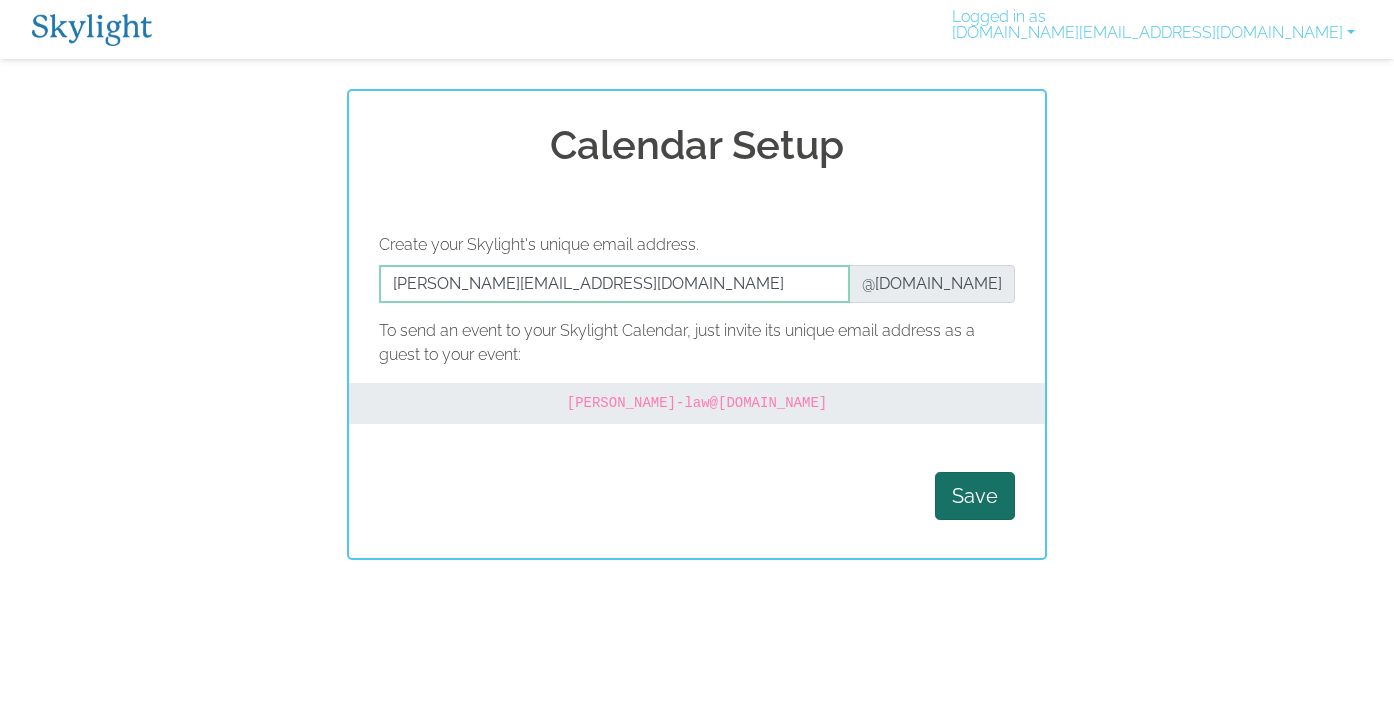 click on "Save" at bounding box center [975, 496] 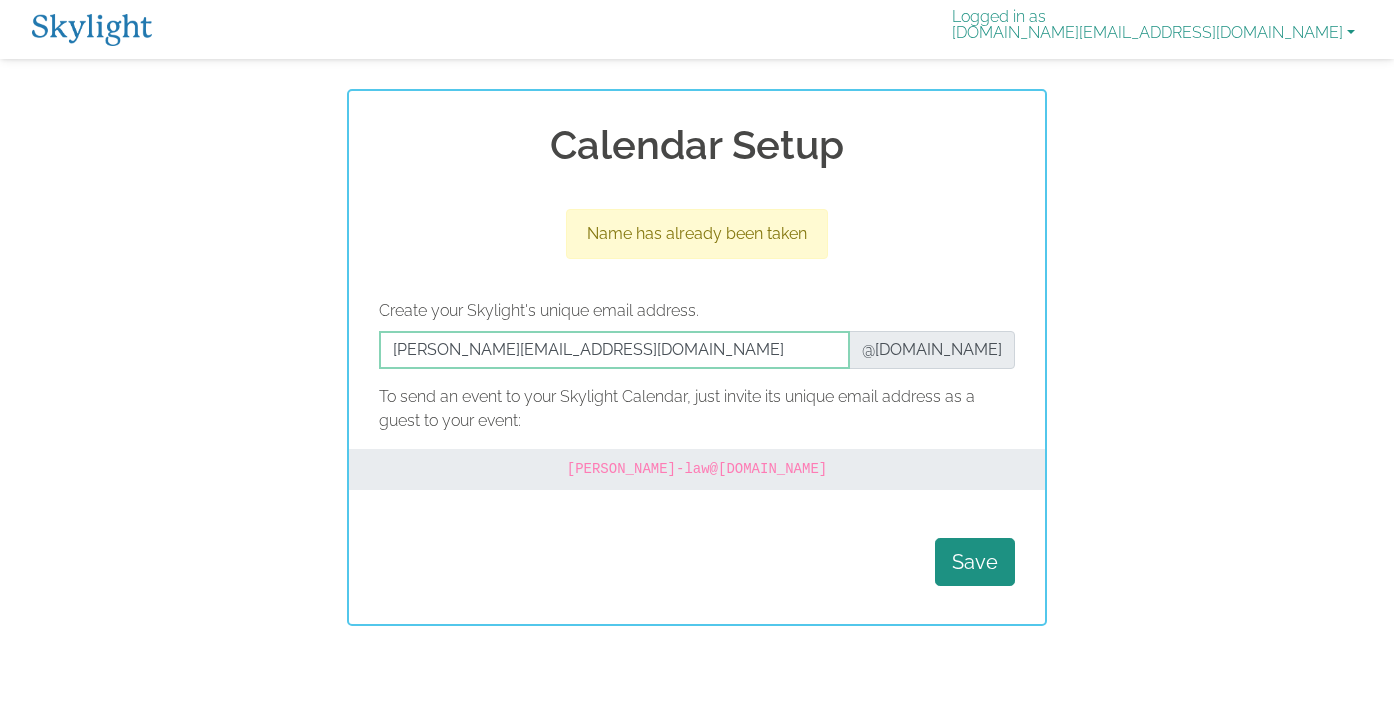 click on "Logged in as [DOMAIN_NAME][EMAIL_ADDRESS][DOMAIN_NAME]" at bounding box center [1153, 29] 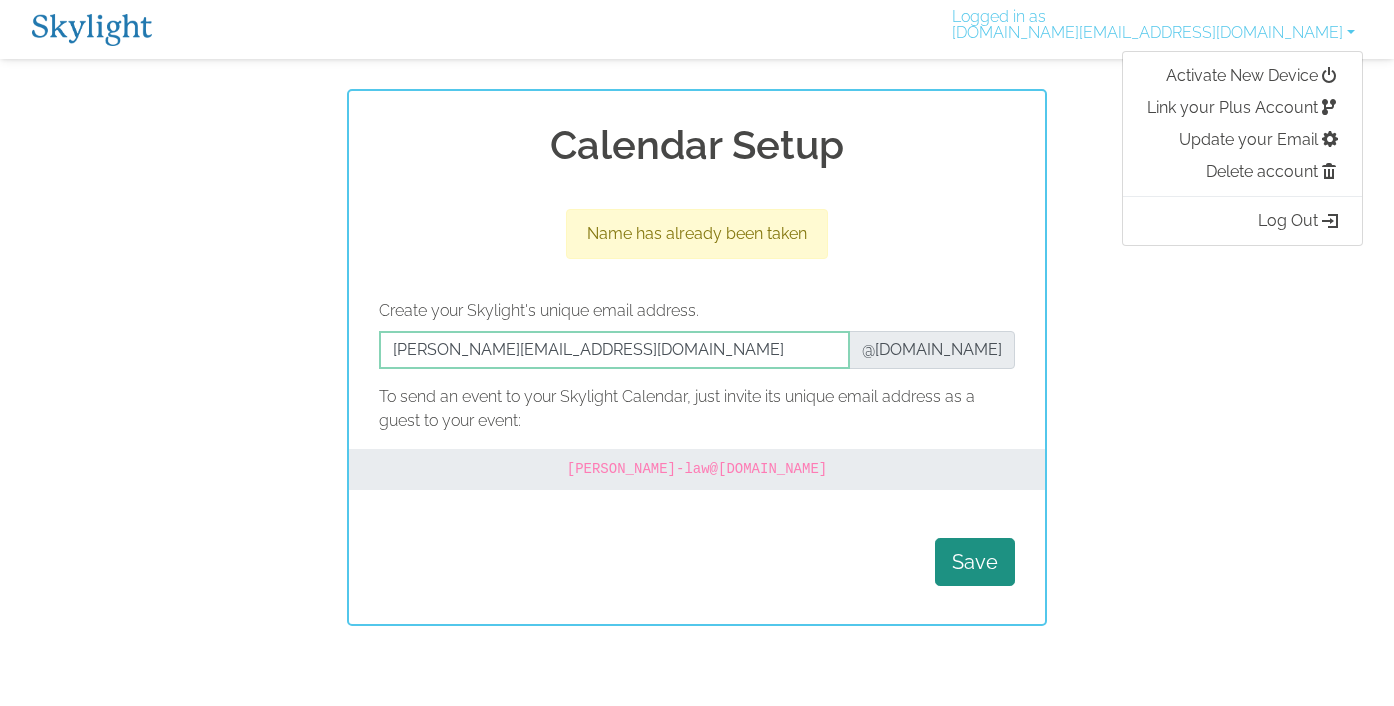 click on "Calendar Setup Name has already been taken Create your Skylight's unique email address.   @[DOMAIN_NAME] To send an event to your Skylight Calendar, just invite its unique email address as a guest to your event: [PERSON_NAME]-law @[DOMAIN_NAME] Save" at bounding box center [697, 357] 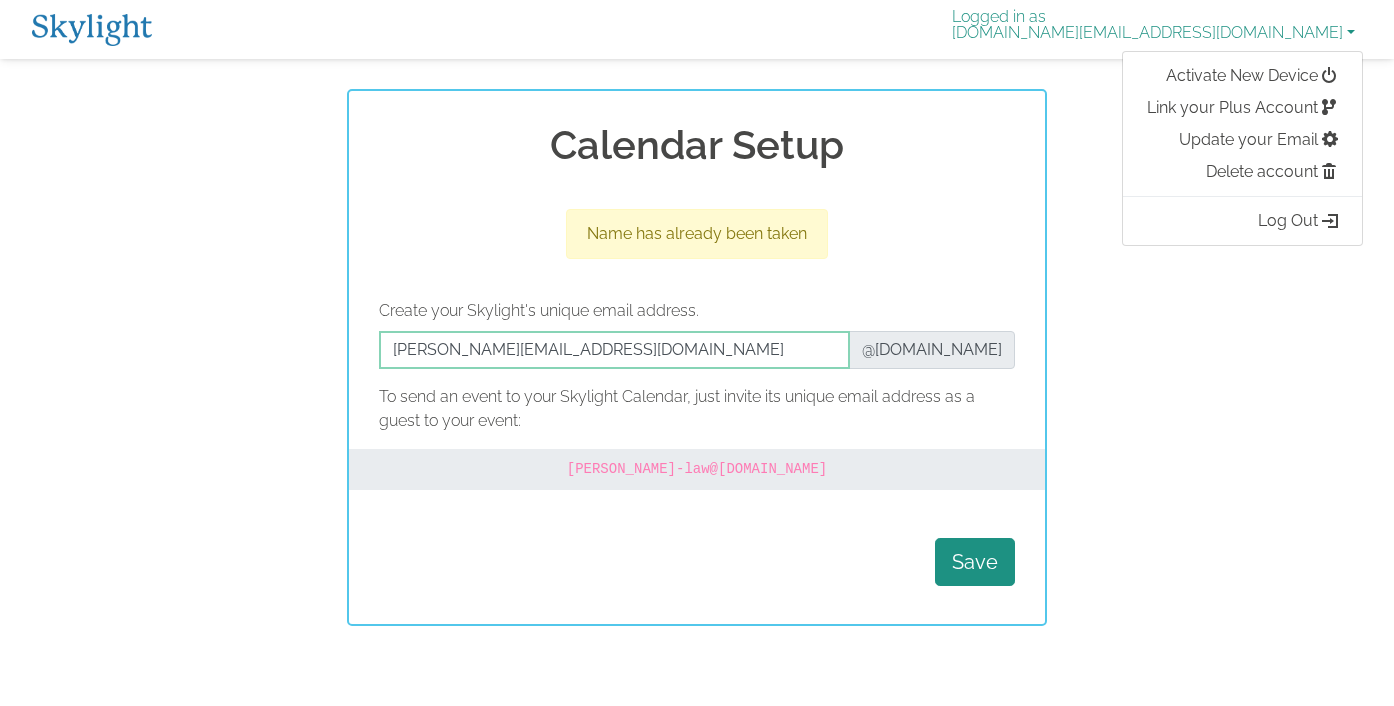 click on "Logged in as [DOMAIN_NAME][EMAIL_ADDRESS][DOMAIN_NAME]" at bounding box center [1153, 29] 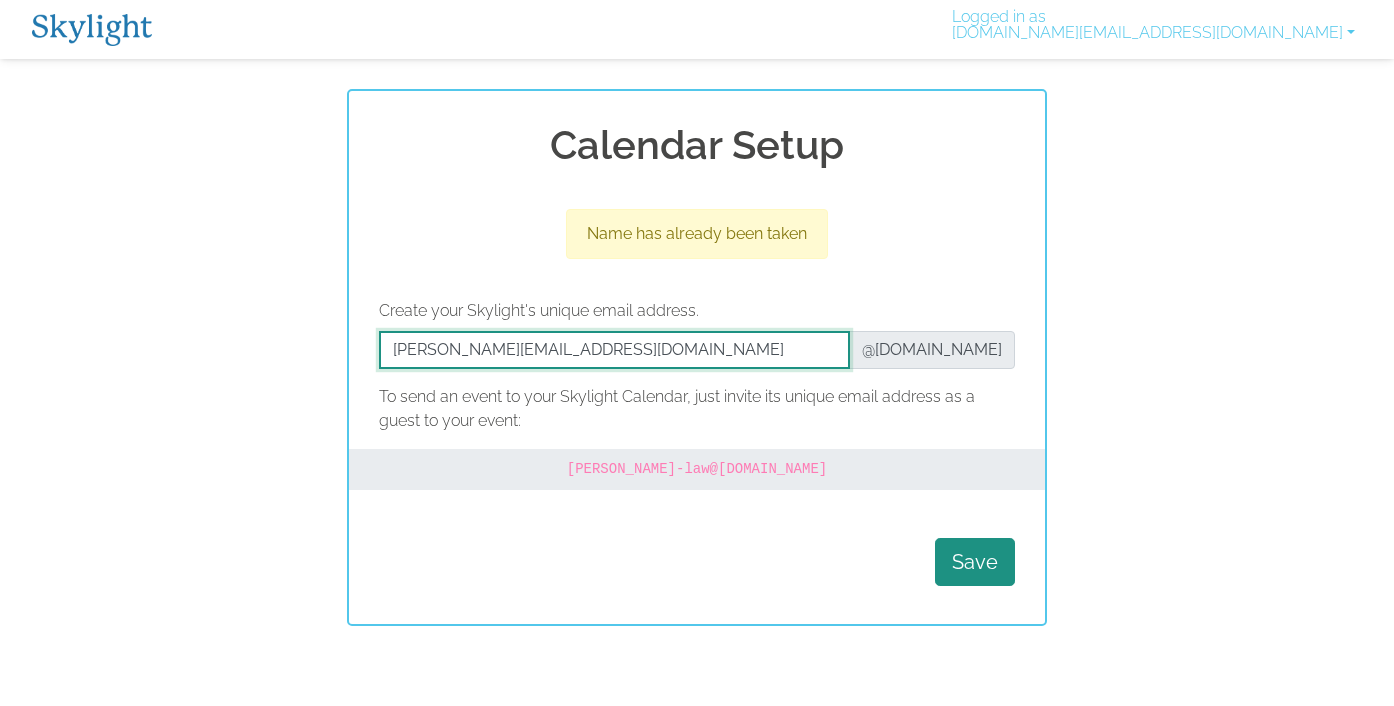 drag, startPoint x: 657, startPoint y: 358, endPoint x: 503, endPoint y: 350, distance: 154.20766 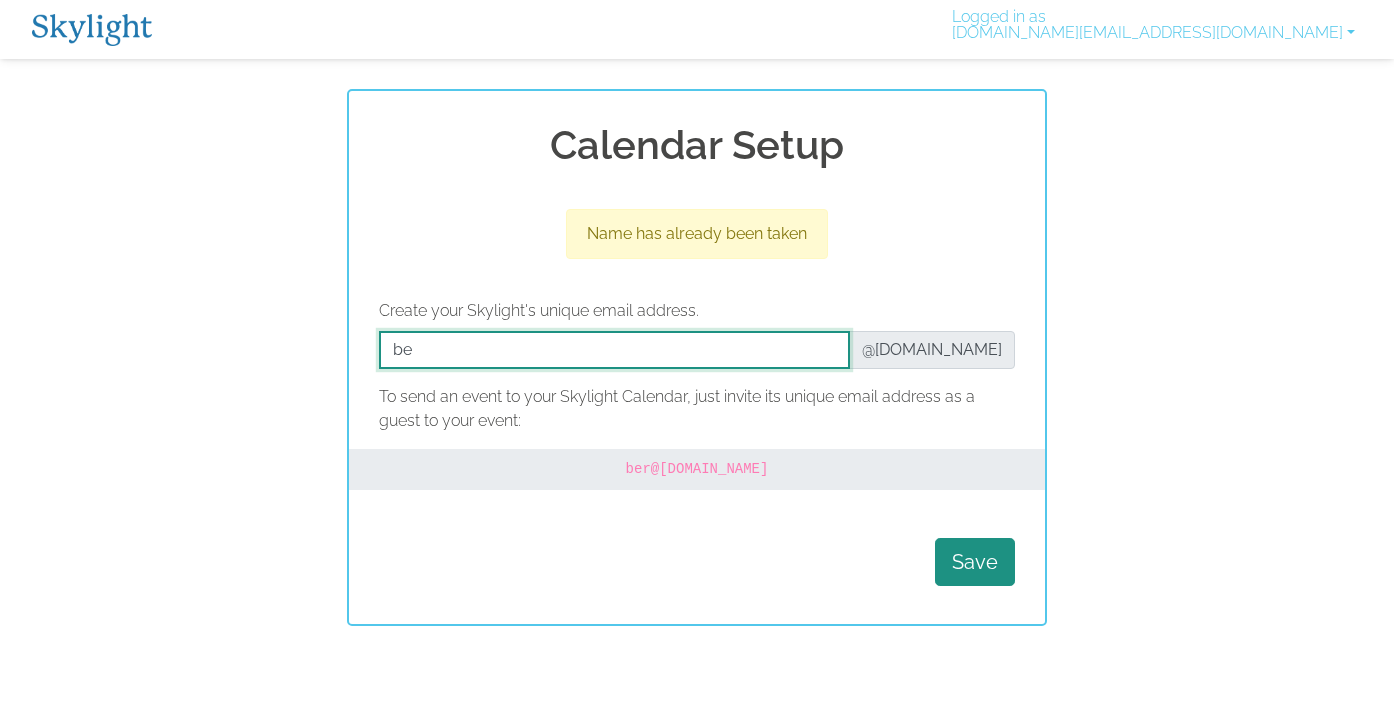 type on "b" 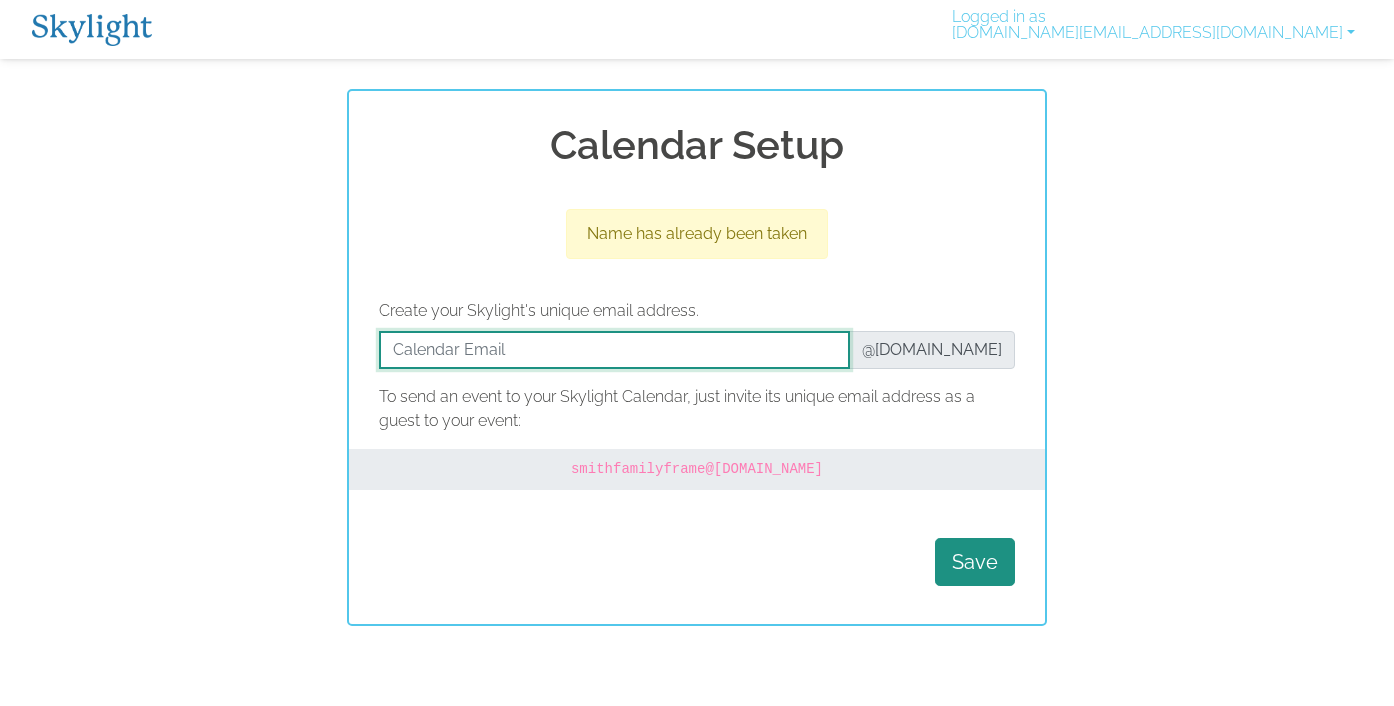 scroll, scrollTop: 0, scrollLeft: 0, axis: both 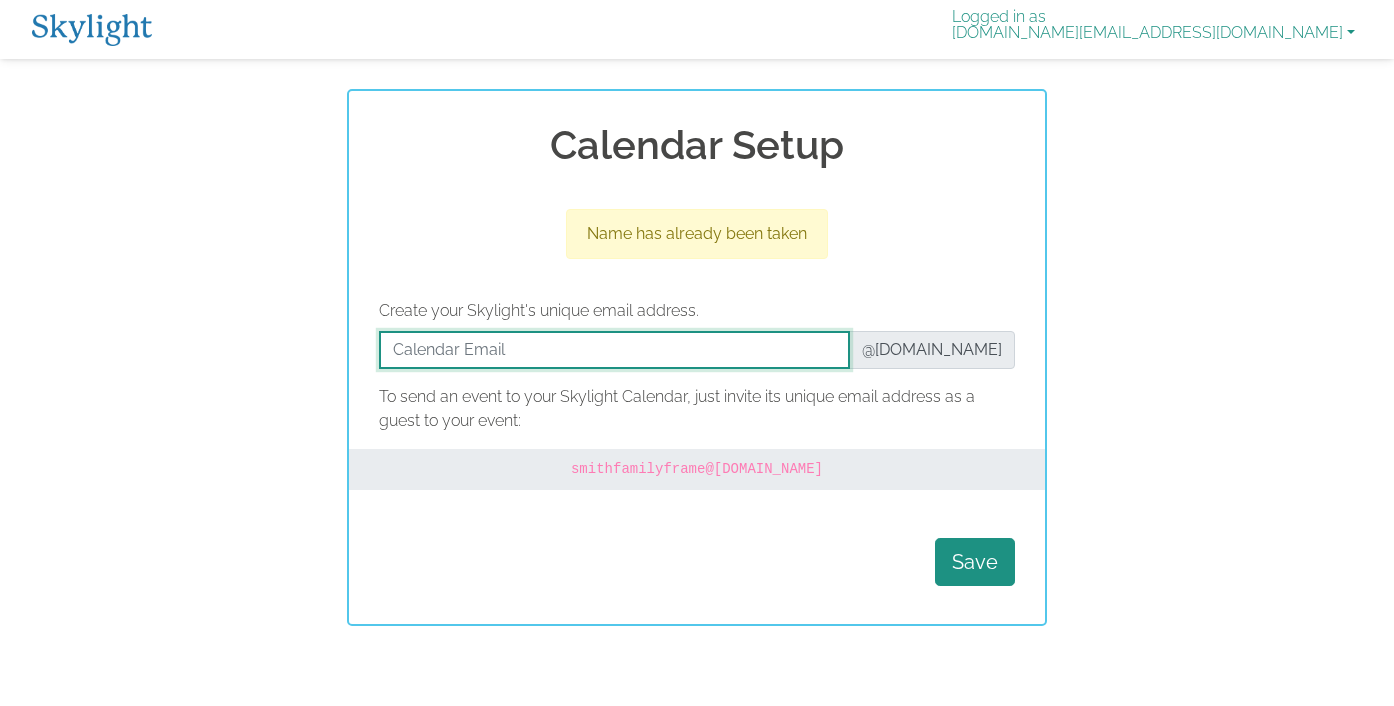 type 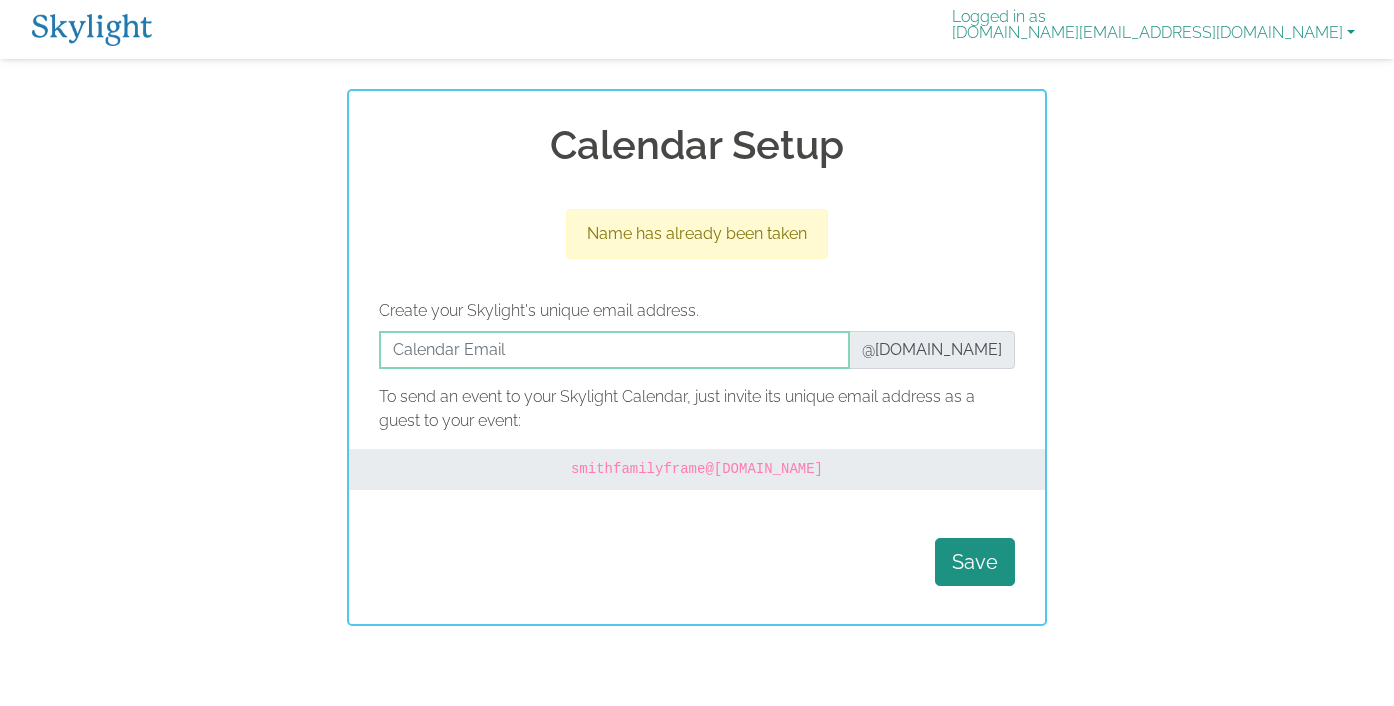 click on "Logged in as g.k.law@outlook.com" at bounding box center [1153, 29] 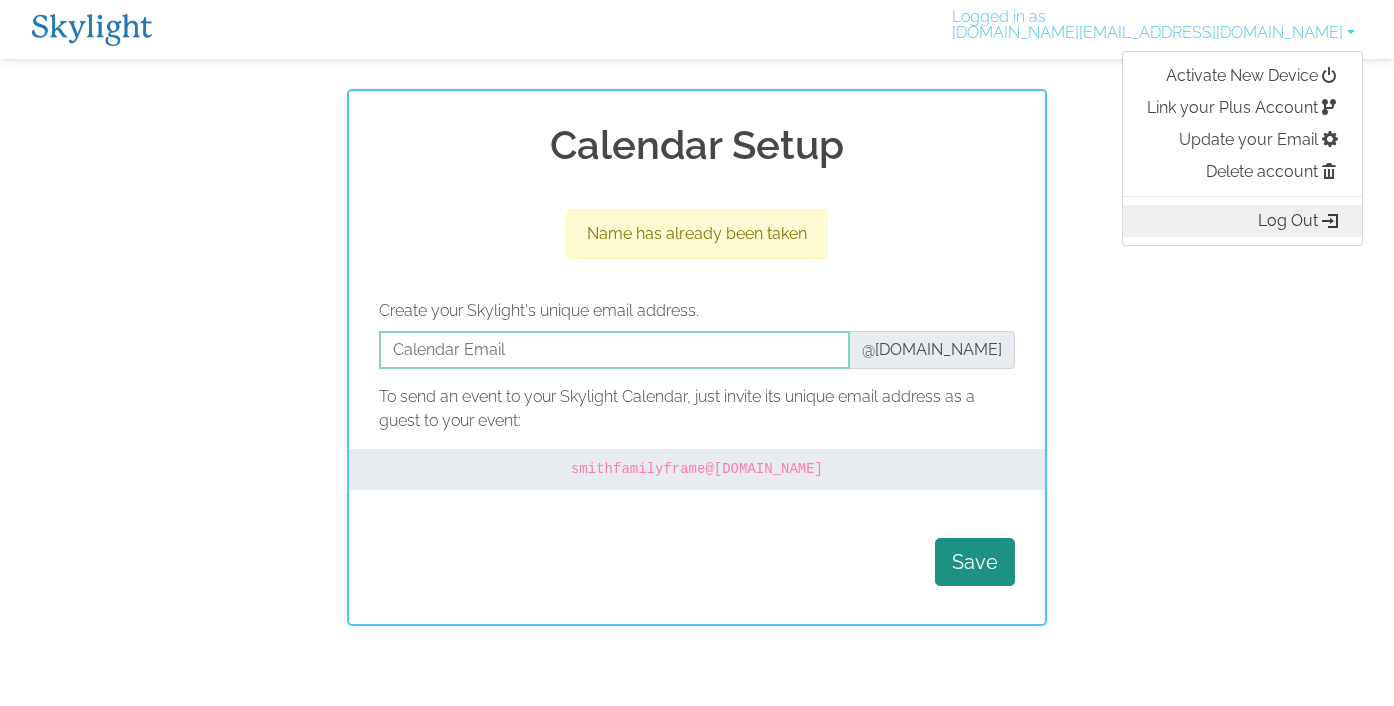 click on "Log Out" at bounding box center [1242, 221] 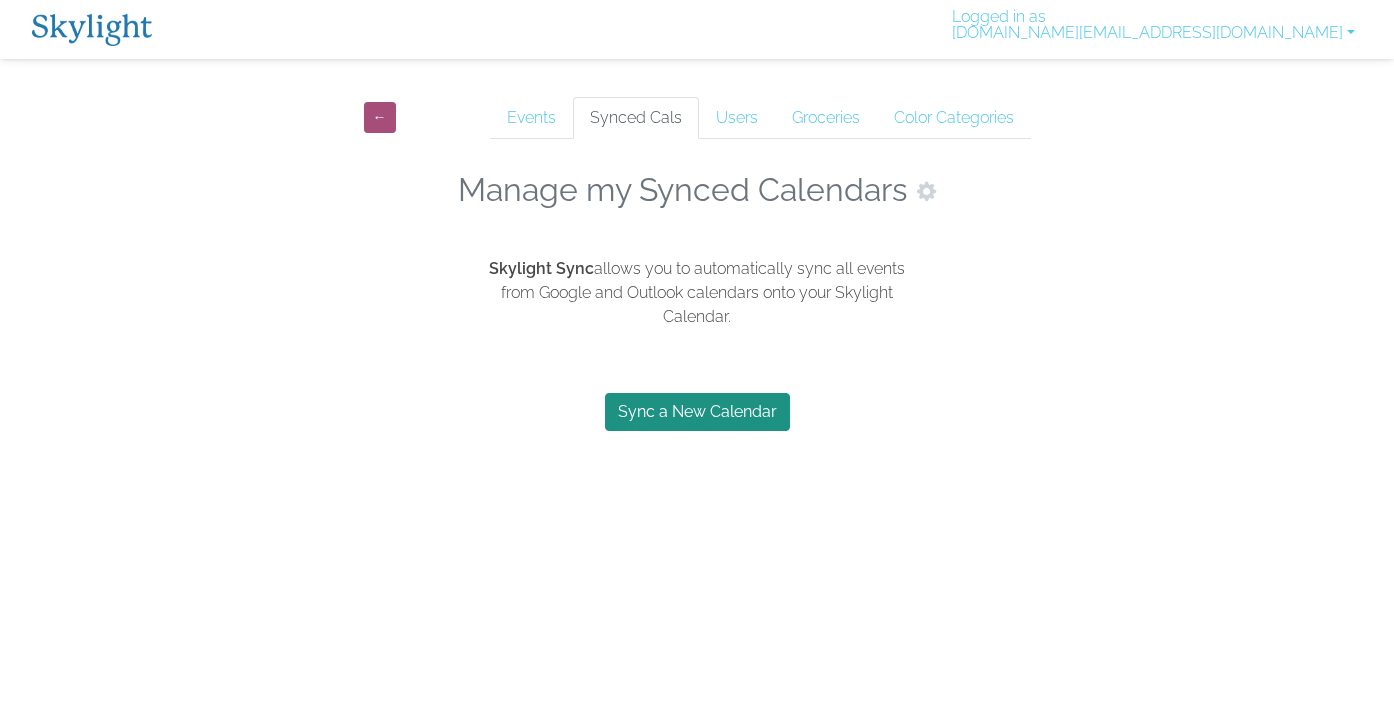scroll, scrollTop: 0, scrollLeft: 0, axis: both 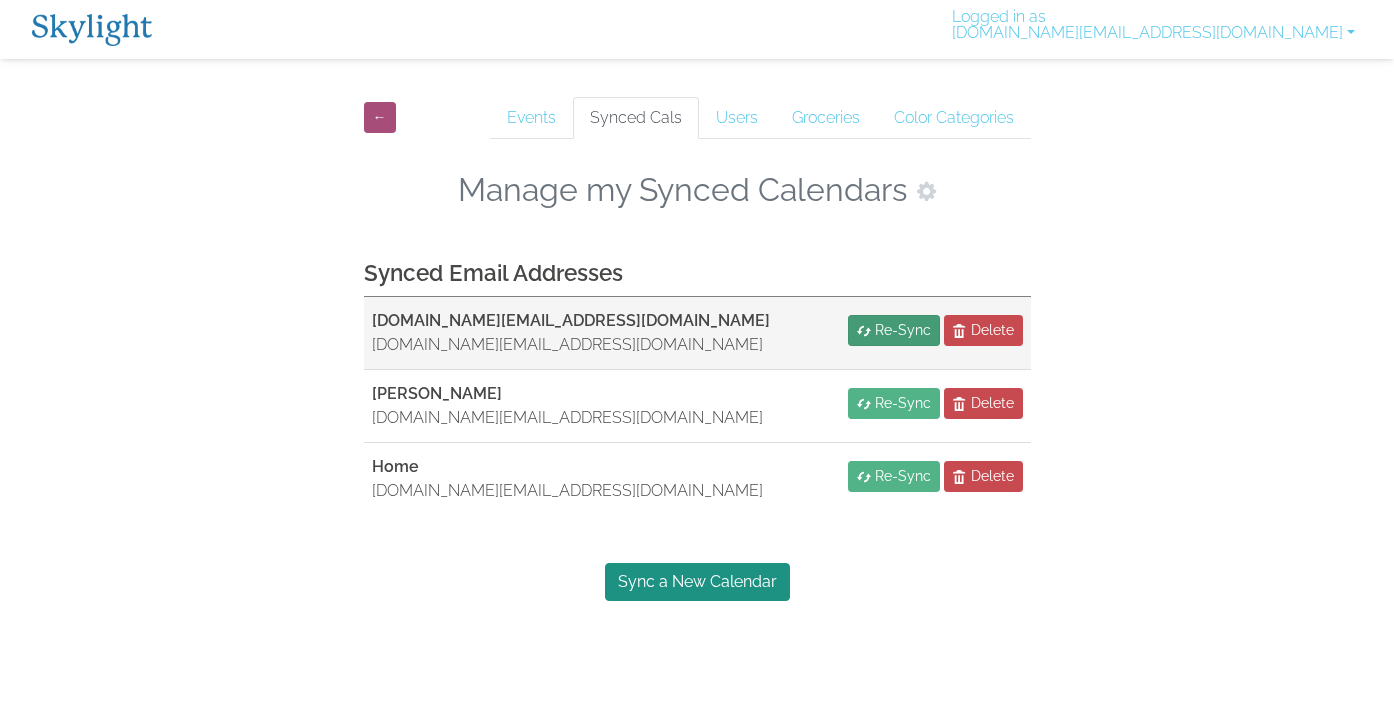 click on "Re-Sync" at bounding box center [903, 330] 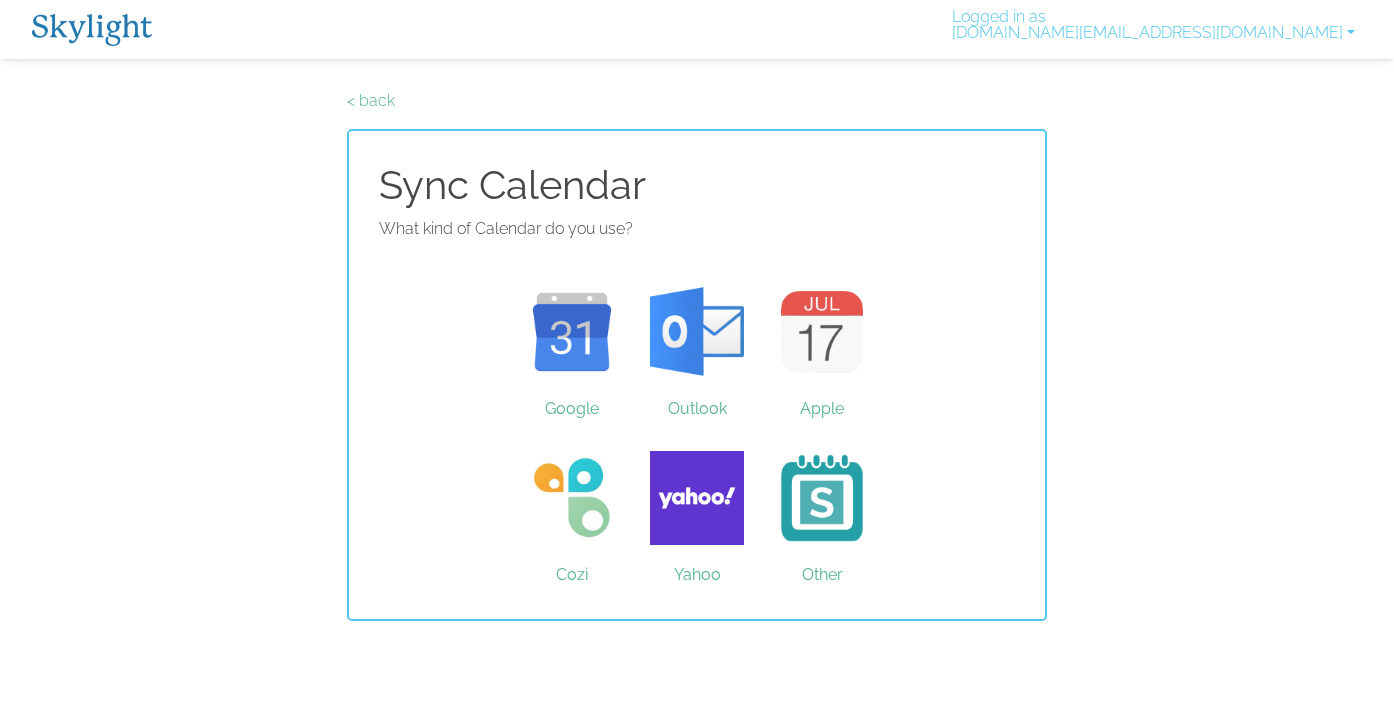 scroll, scrollTop: 0, scrollLeft: 0, axis: both 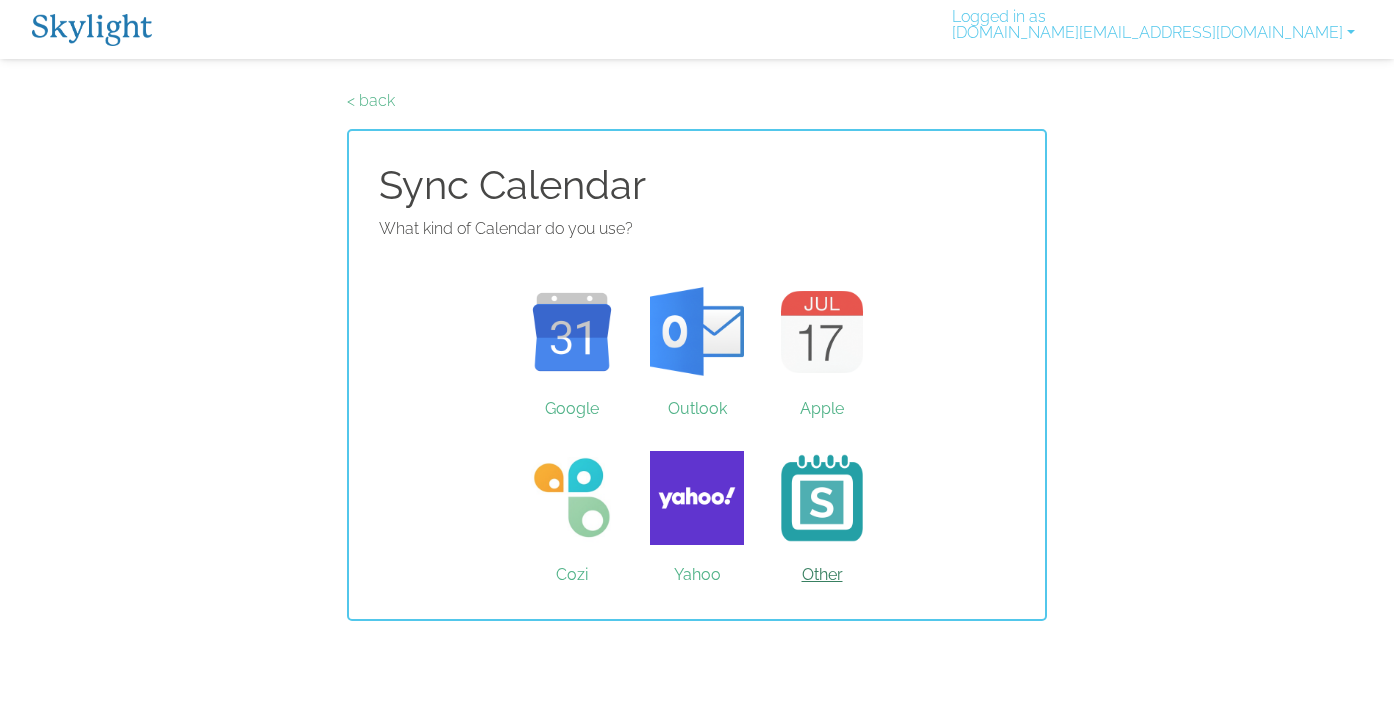 click on "Other" at bounding box center (822, 498) 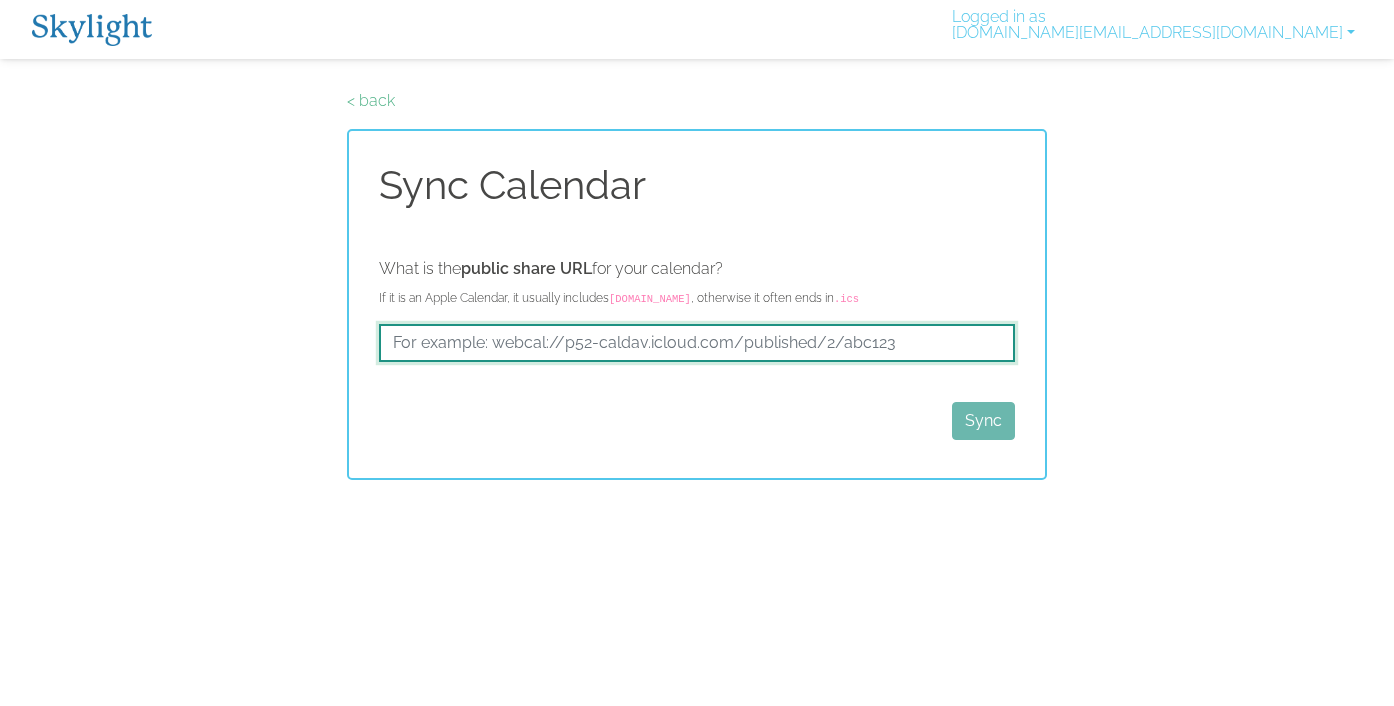 click at bounding box center (697, 343) 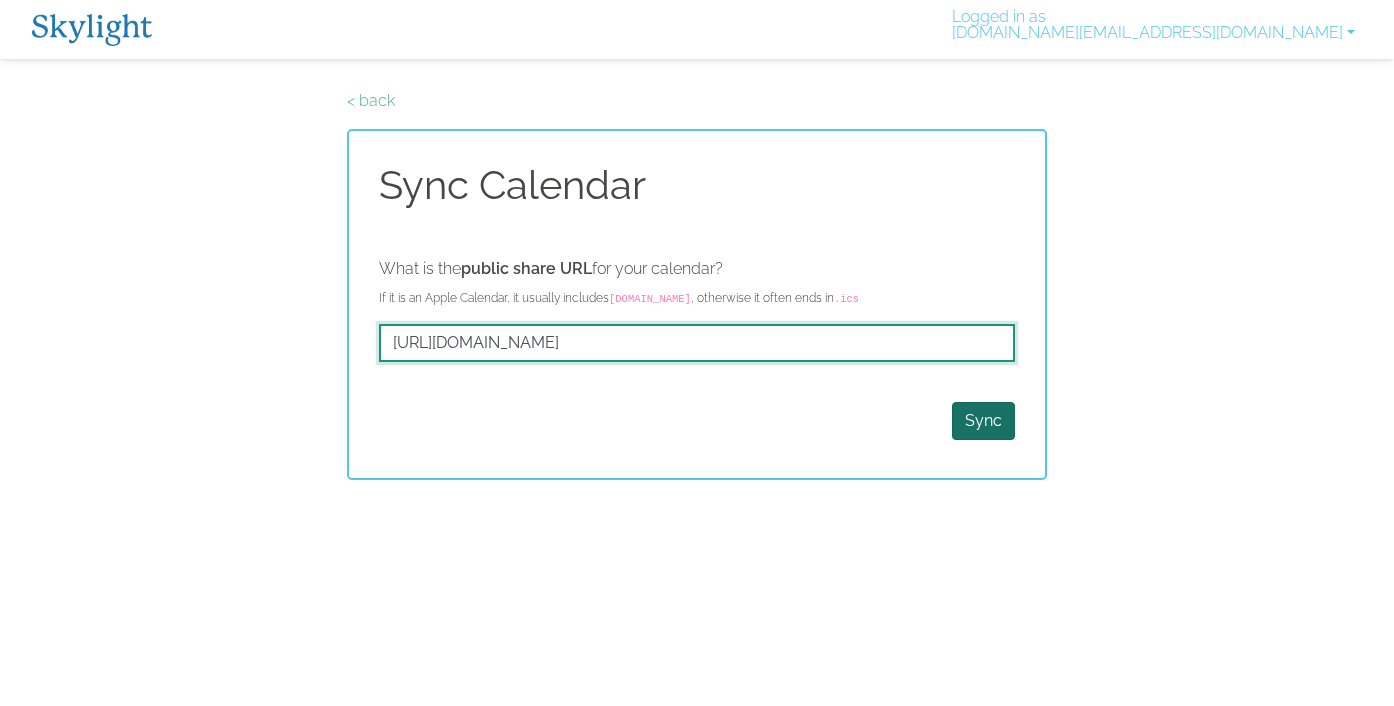 type on "https://outlook.live.com/owa/calendar/00000000-0000-0000-0000-000000000000/bc7b79ac-fda4-4801-a70b-e9eeac98c2eb/cid-785C08BAC7DC24A1/calendar.ics" 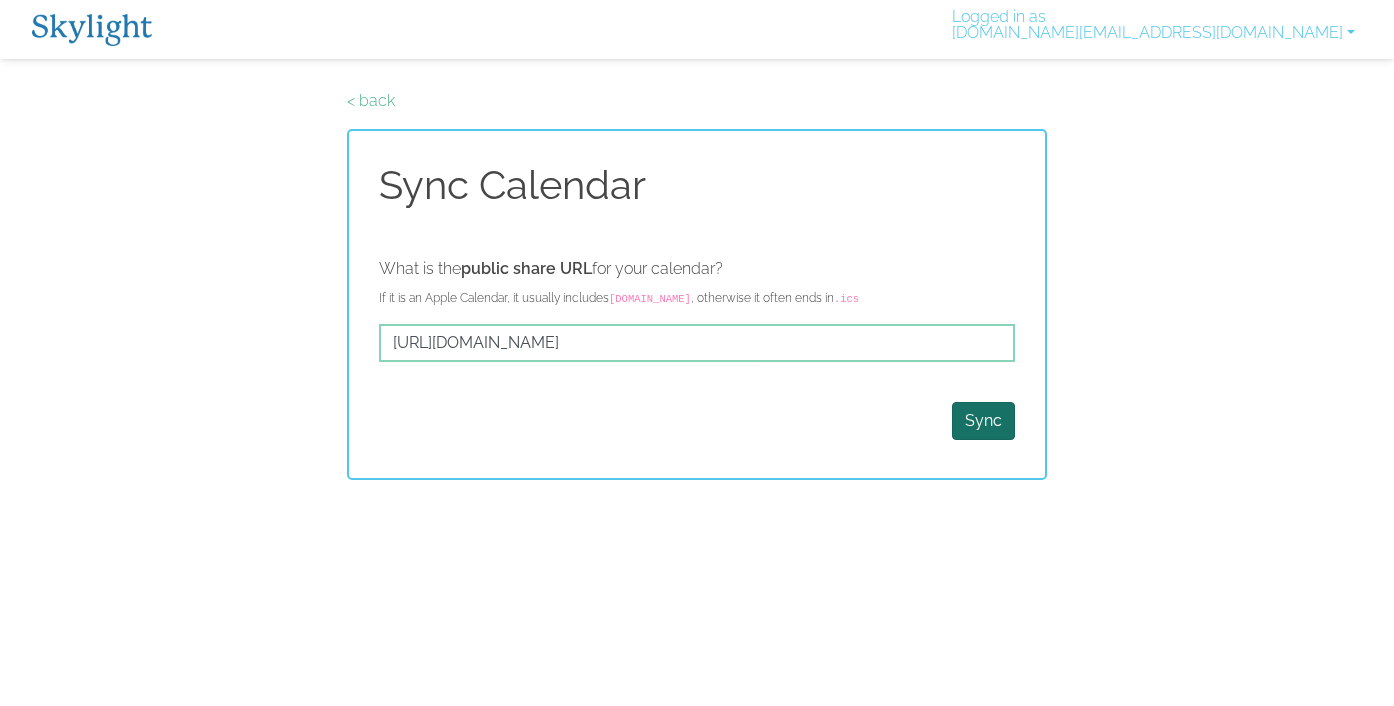 click on "Sync" at bounding box center (983, 421) 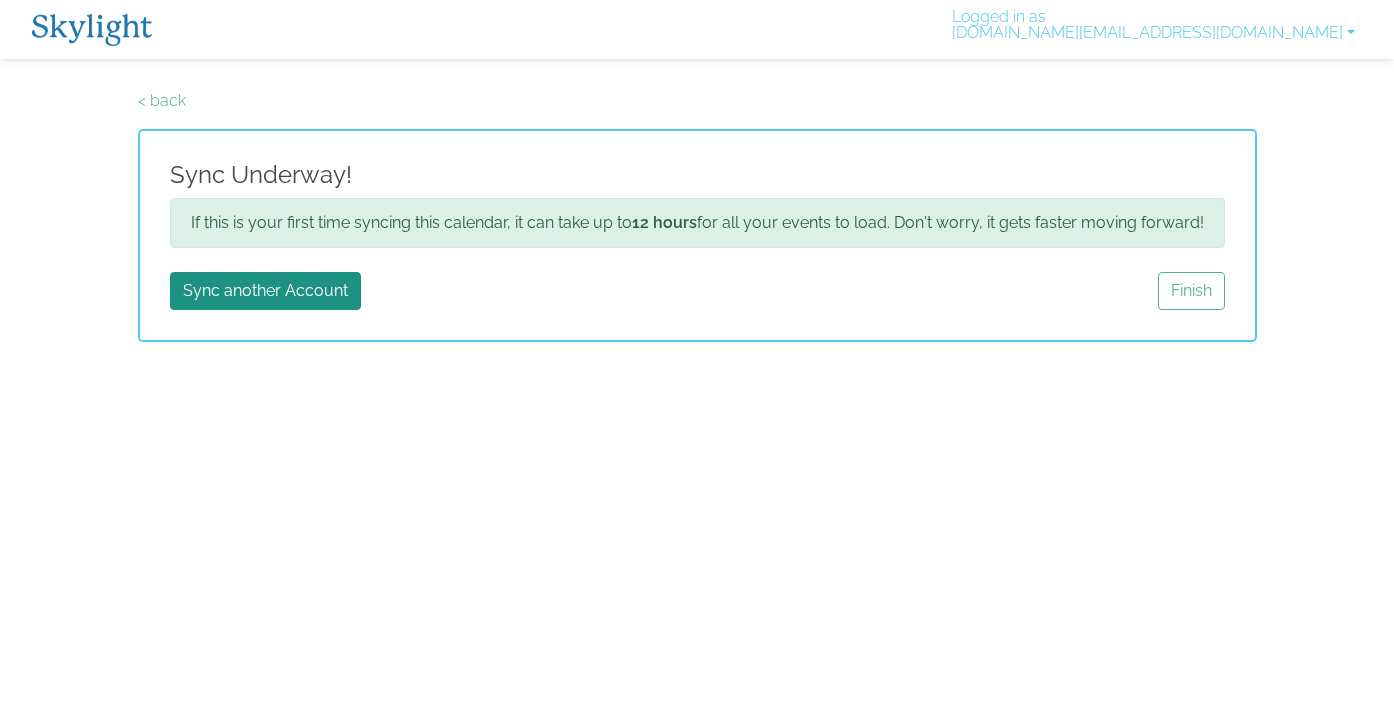 scroll, scrollTop: 0, scrollLeft: 0, axis: both 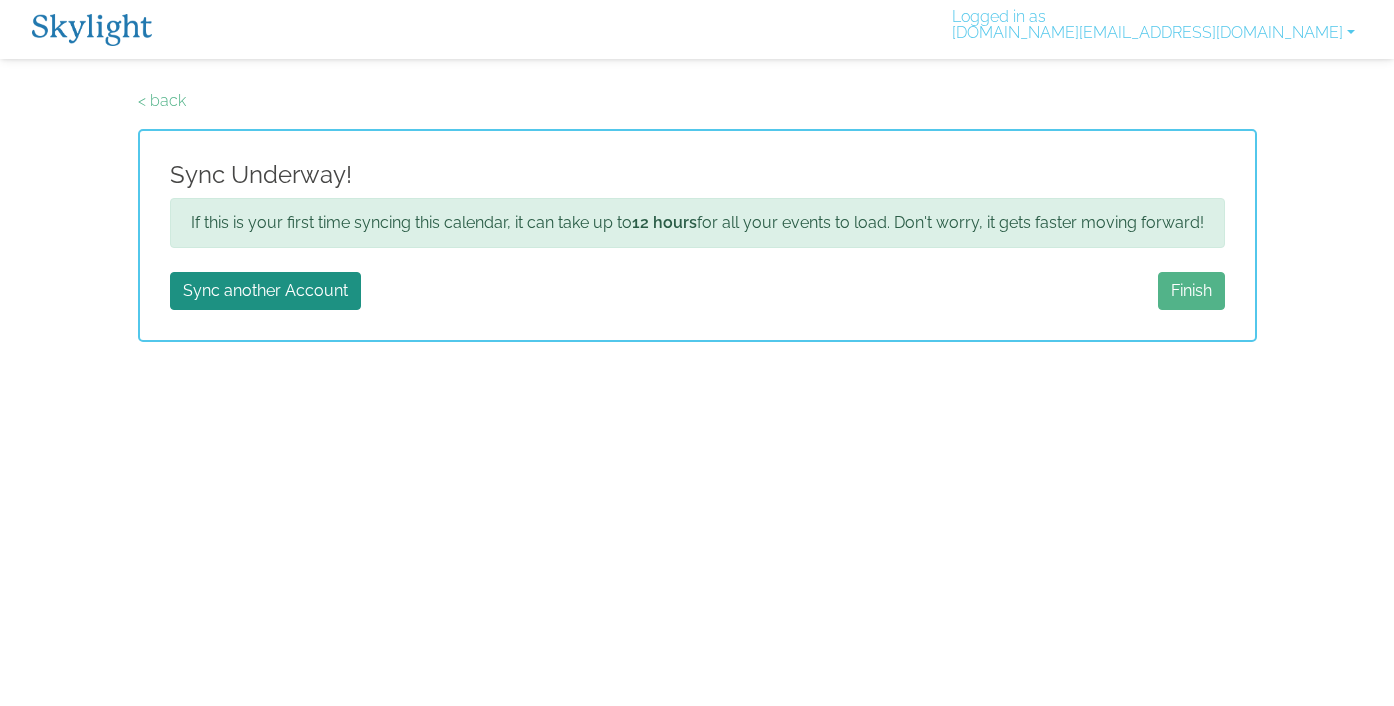 click on "Finish" at bounding box center (1191, 291) 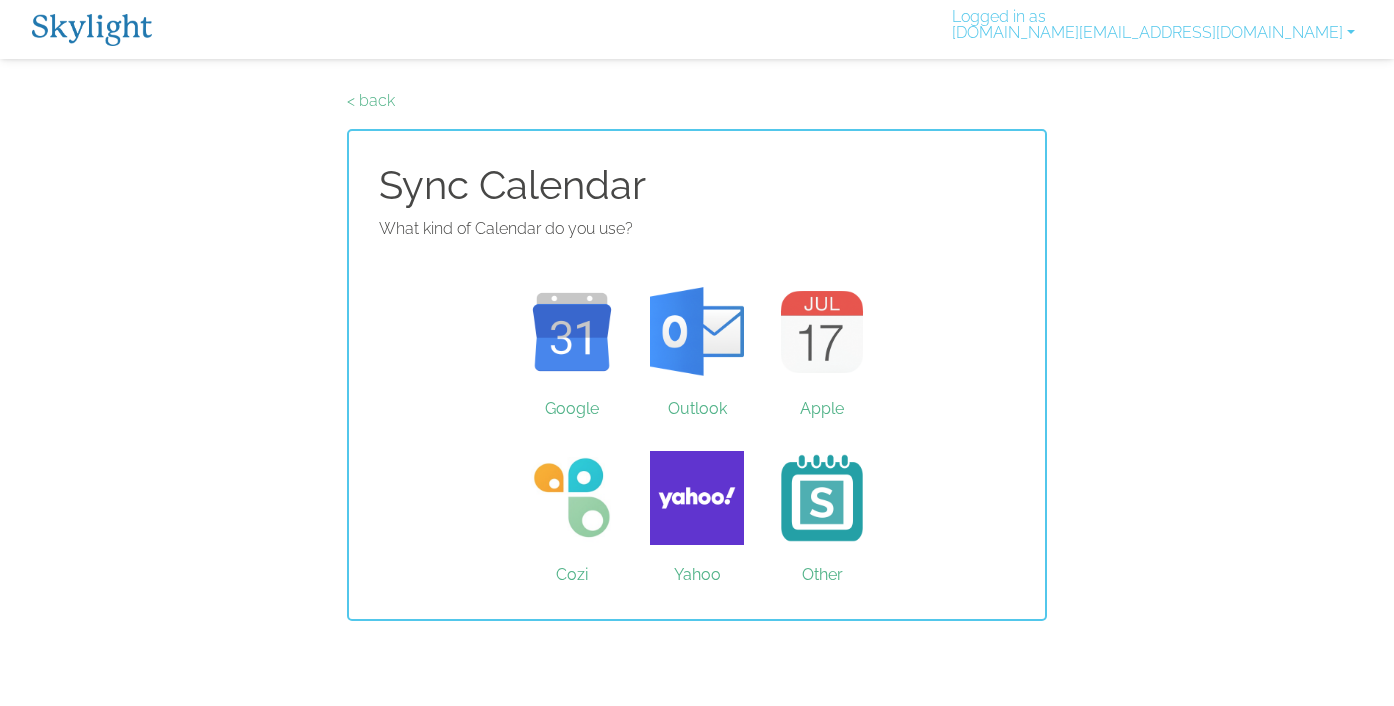 scroll, scrollTop: 0, scrollLeft: 0, axis: both 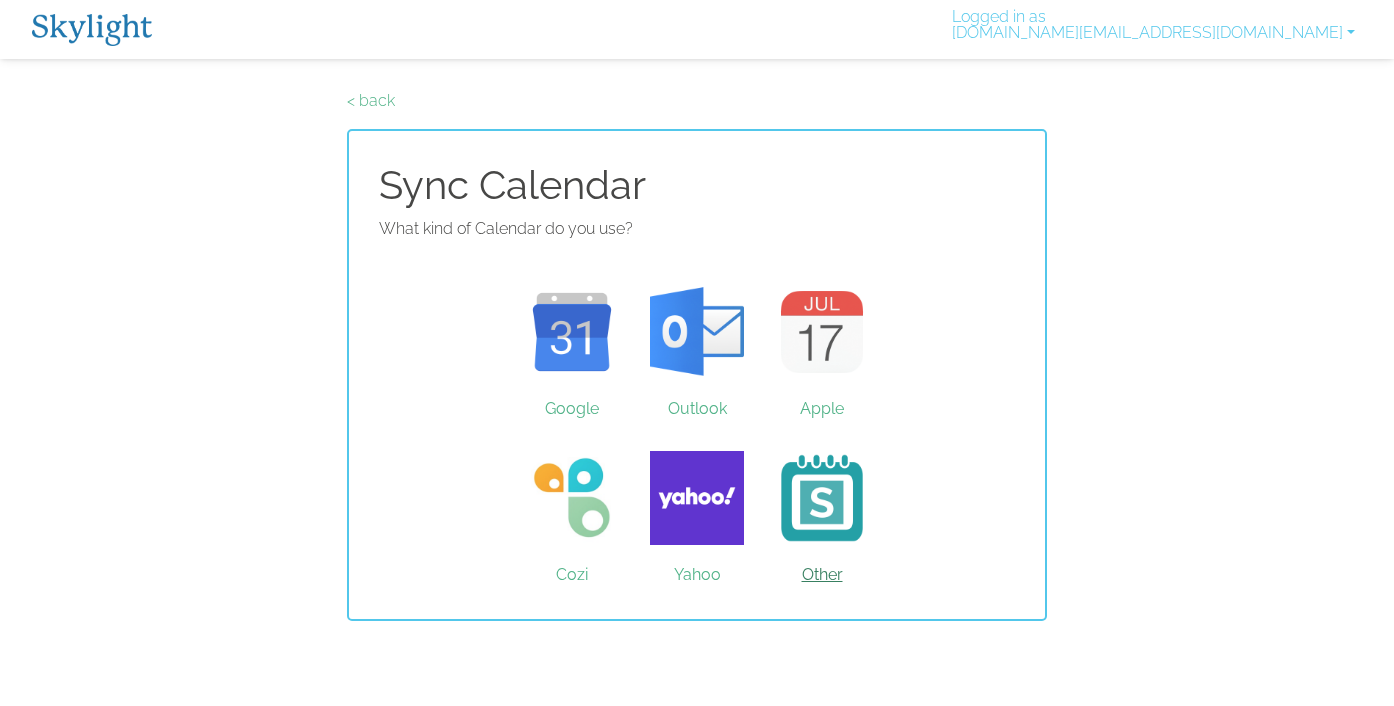 click on "Other" at bounding box center [822, 498] 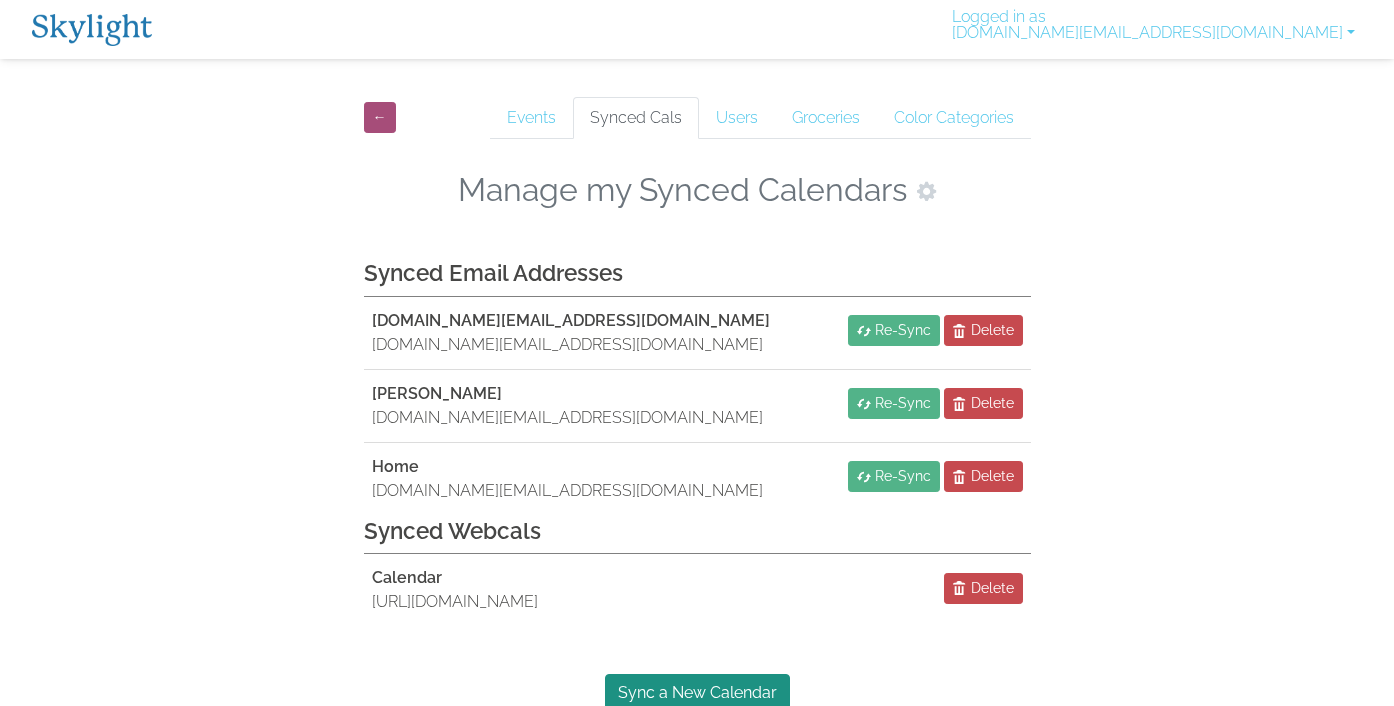 scroll, scrollTop: 0, scrollLeft: 0, axis: both 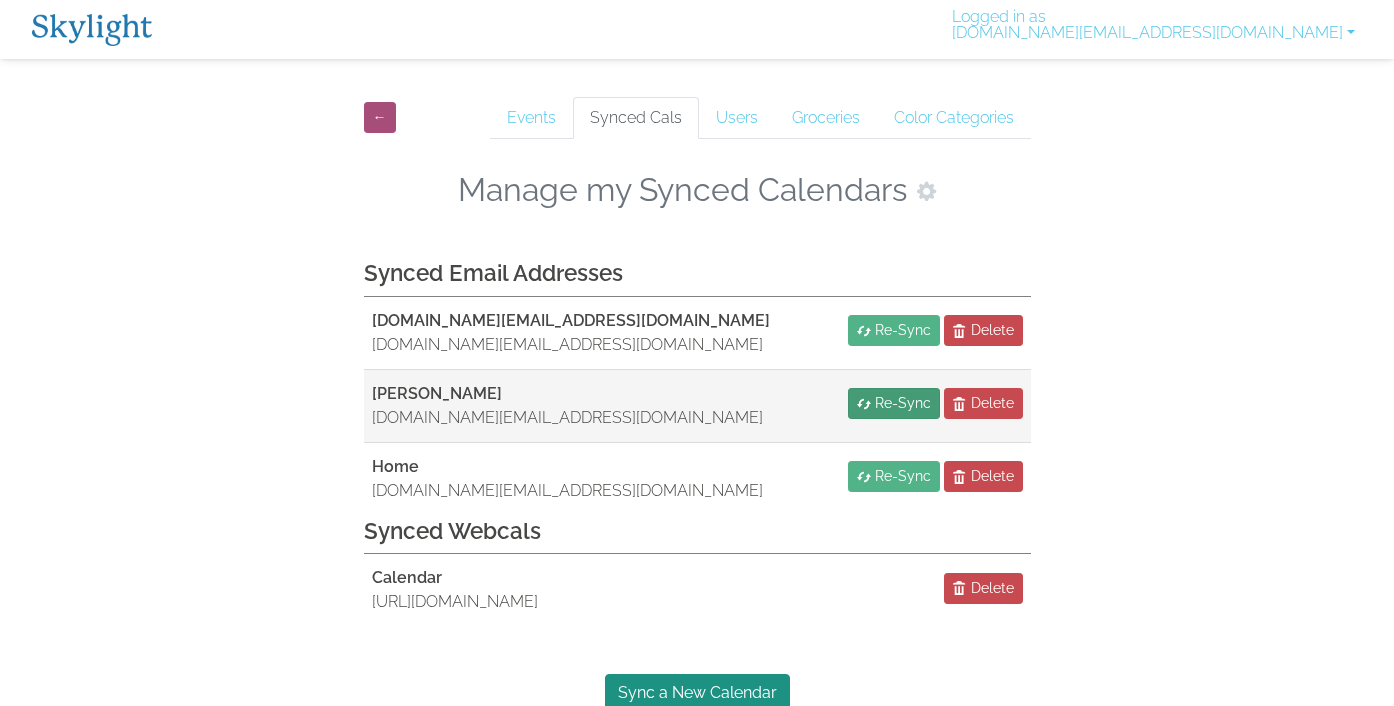 click on "Re-Sync" at bounding box center [903, 403] 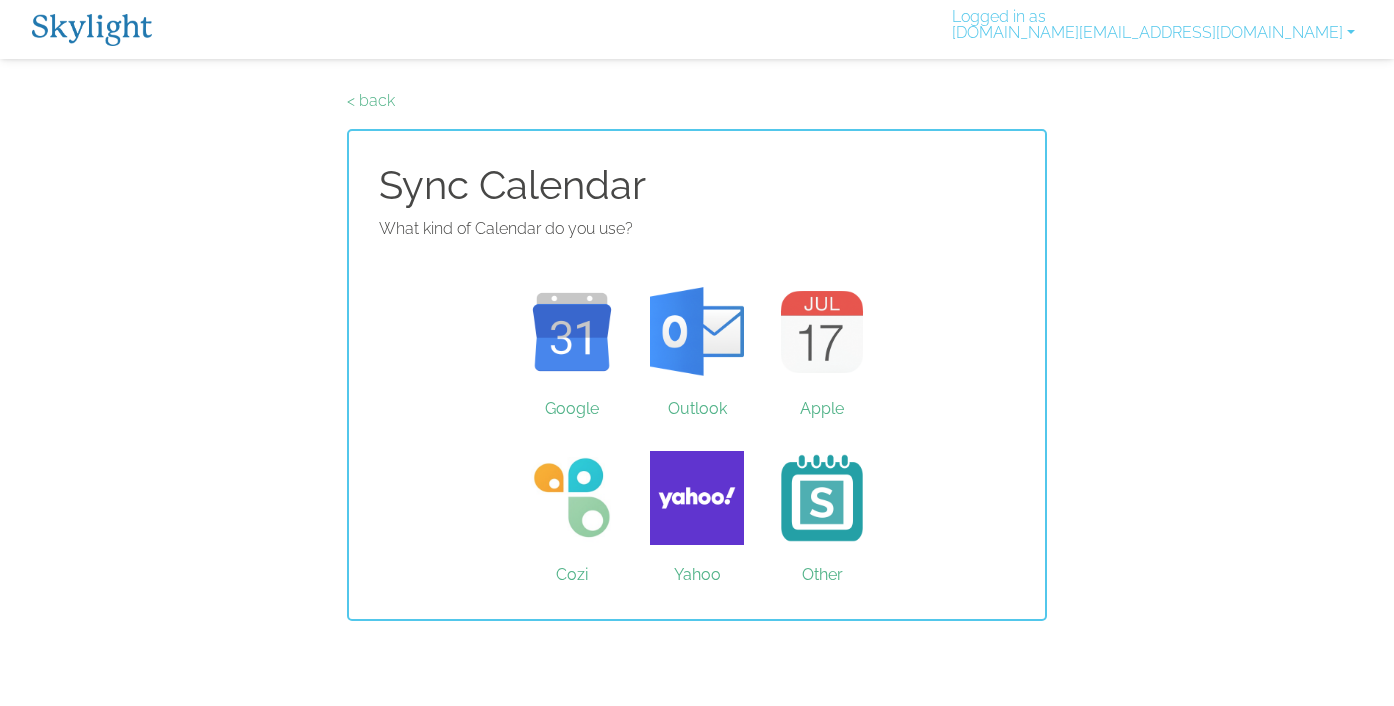 scroll, scrollTop: 0, scrollLeft: 0, axis: both 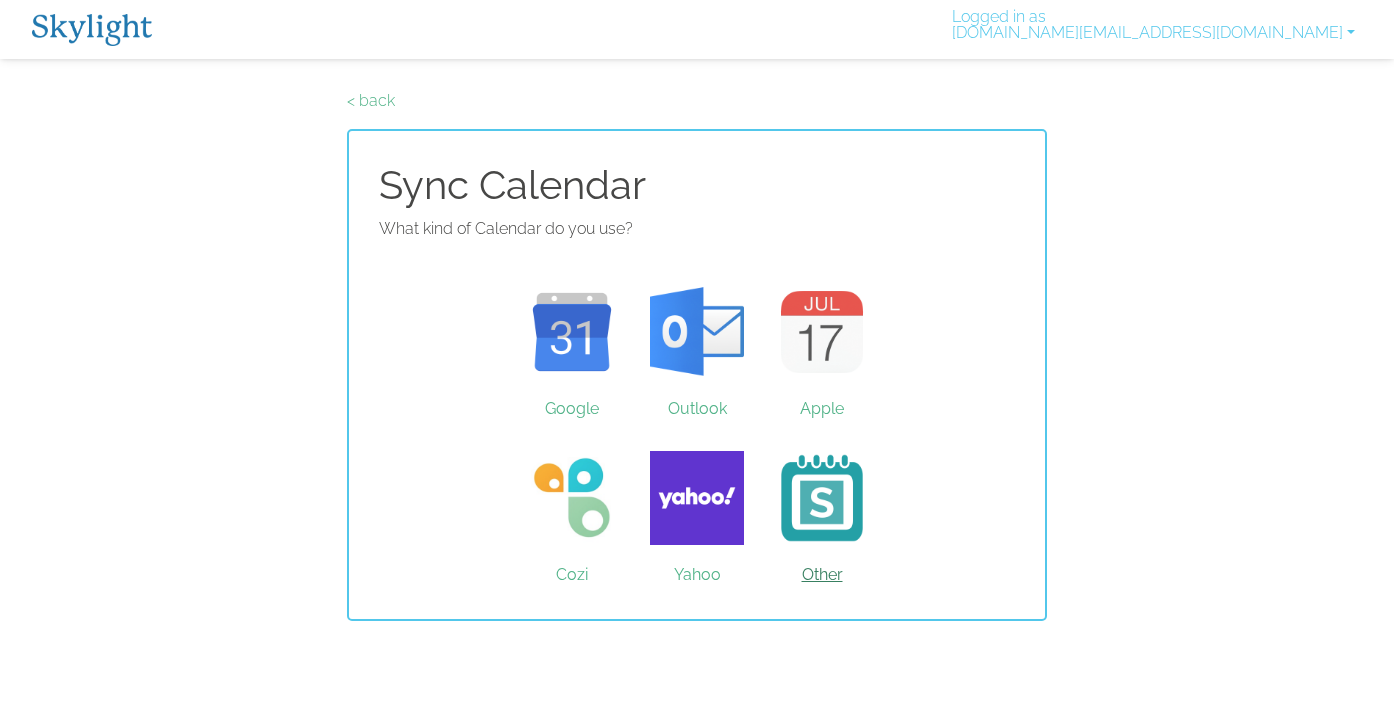 click on "Other" at bounding box center (822, 498) 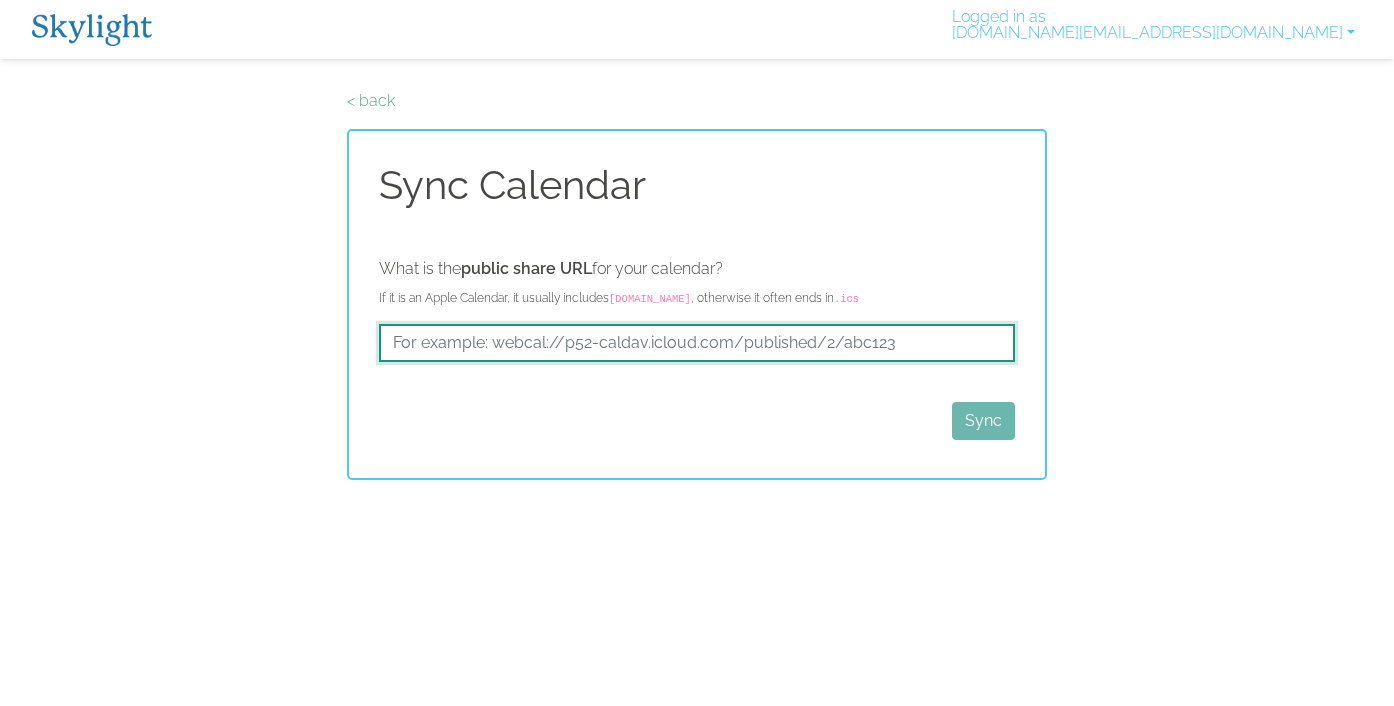 click at bounding box center [697, 343] 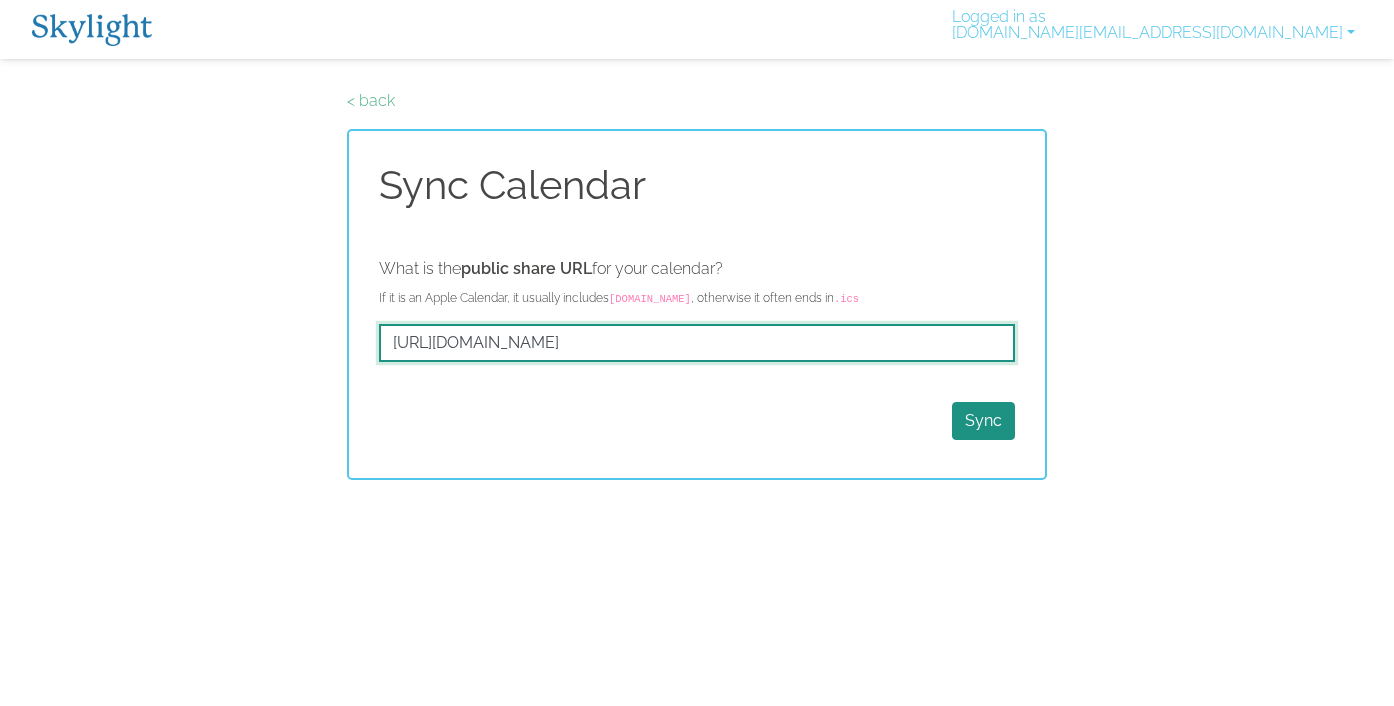 drag, startPoint x: 657, startPoint y: 339, endPoint x: 296, endPoint y: 328, distance: 361.16754 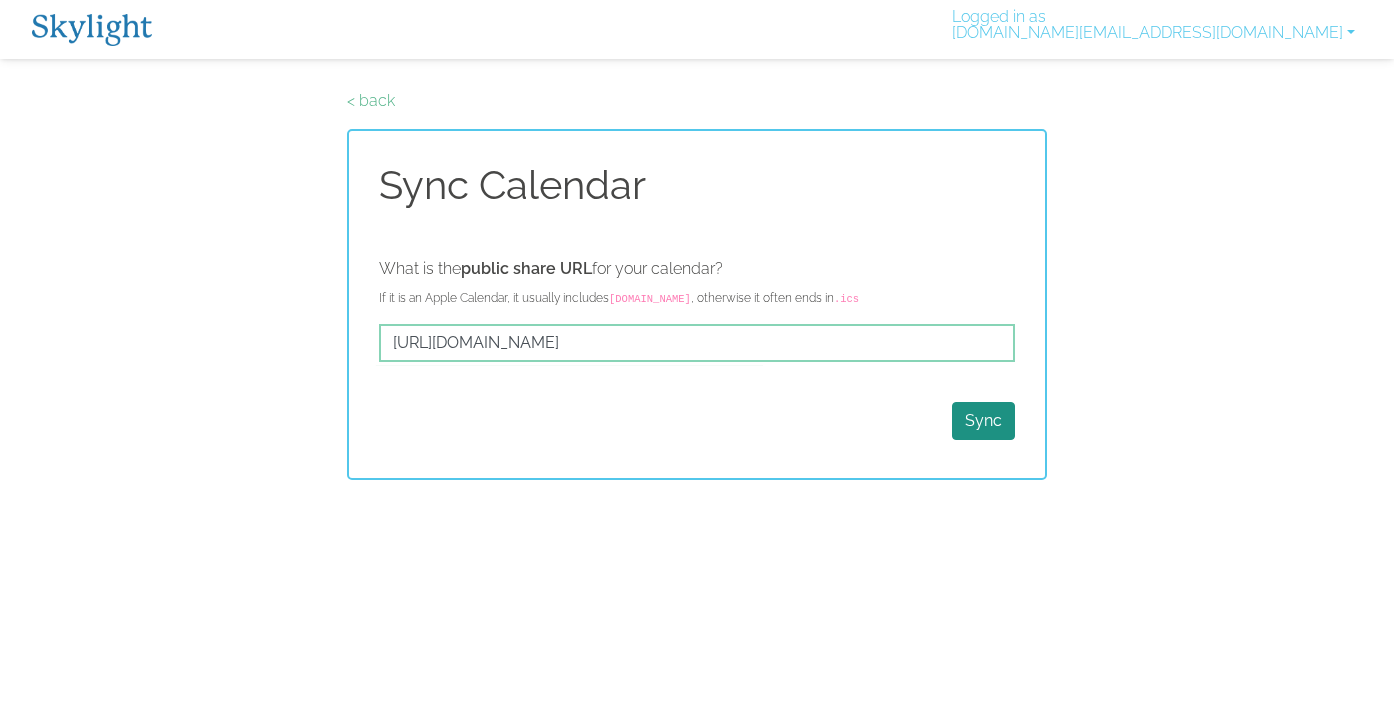 click on "Logged in as g.k.law@outlook.com Activate New Device     Link your Plus Account     Update your Email     Delete account     Log Out" at bounding box center (697, 29) 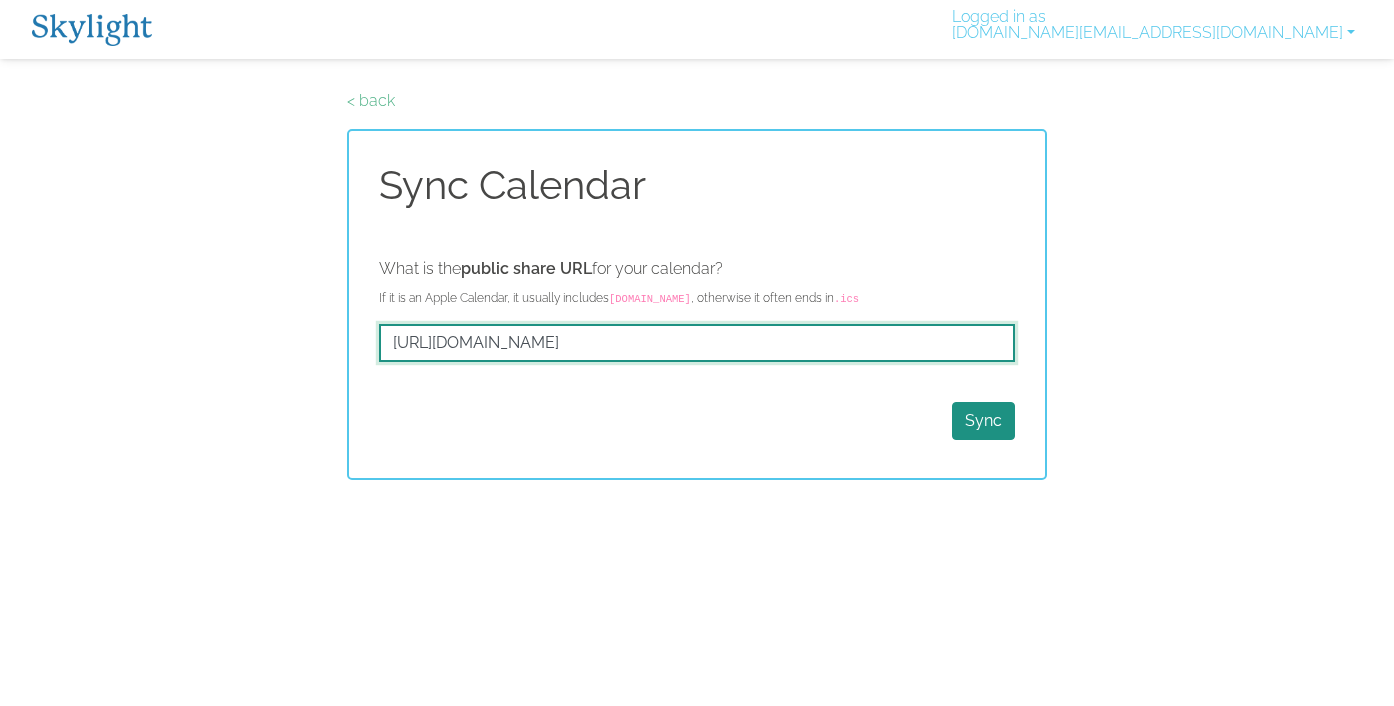 click on "[URL][DOMAIN_NAME]" at bounding box center (697, 343) 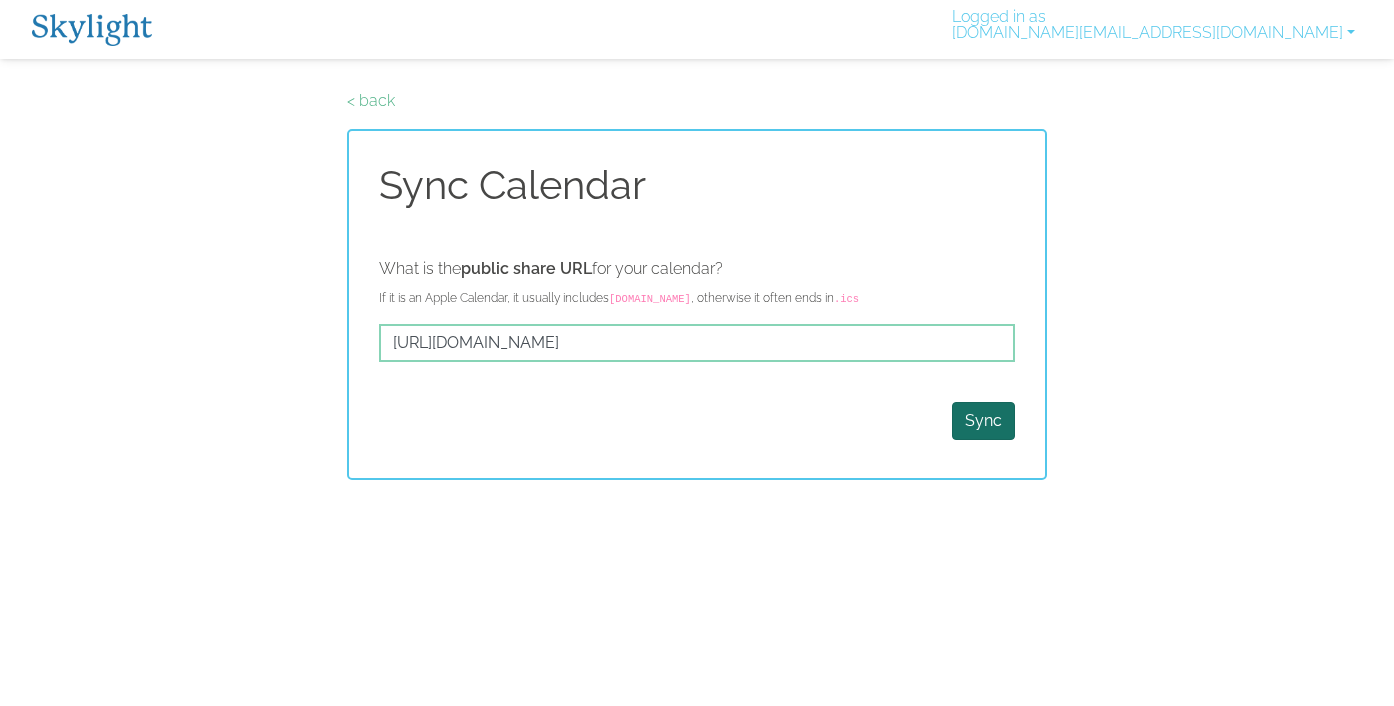 click on "Sync" at bounding box center [983, 421] 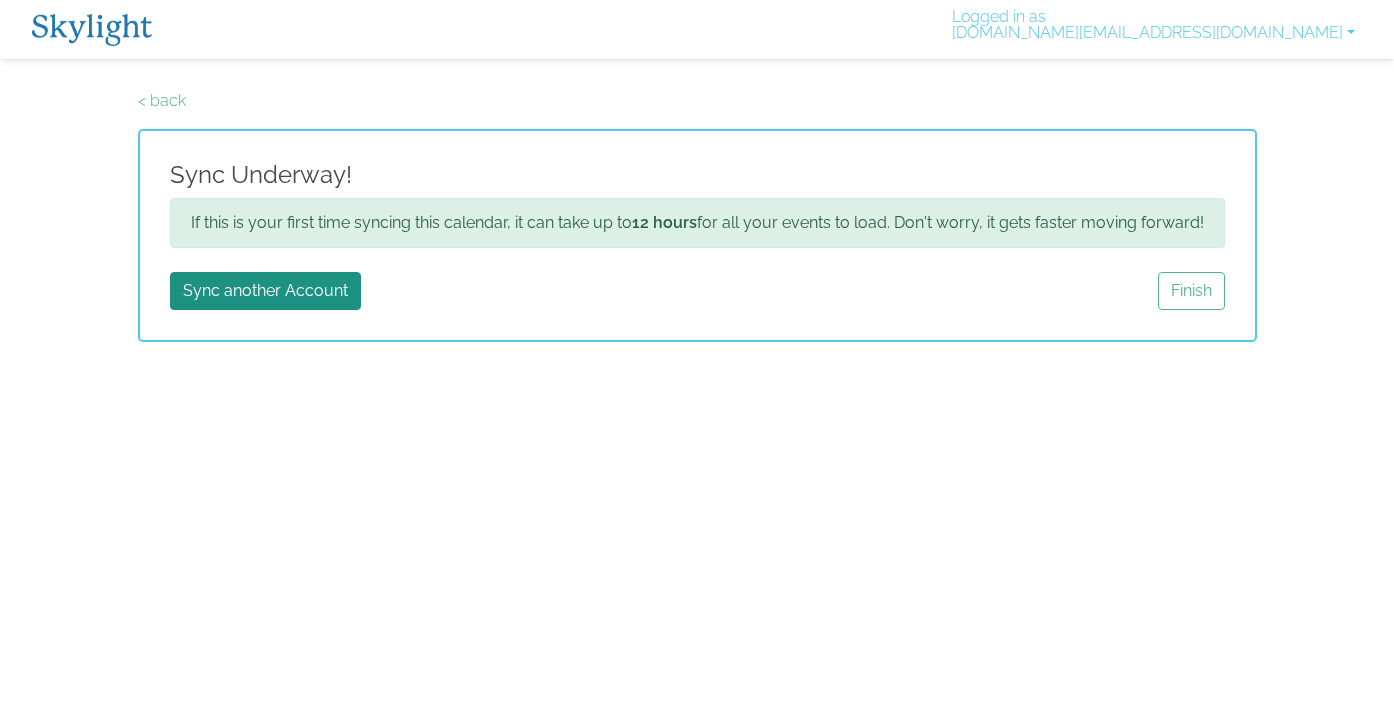 scroll, scrollTop: 0, scrollLeft: 0, axis: both 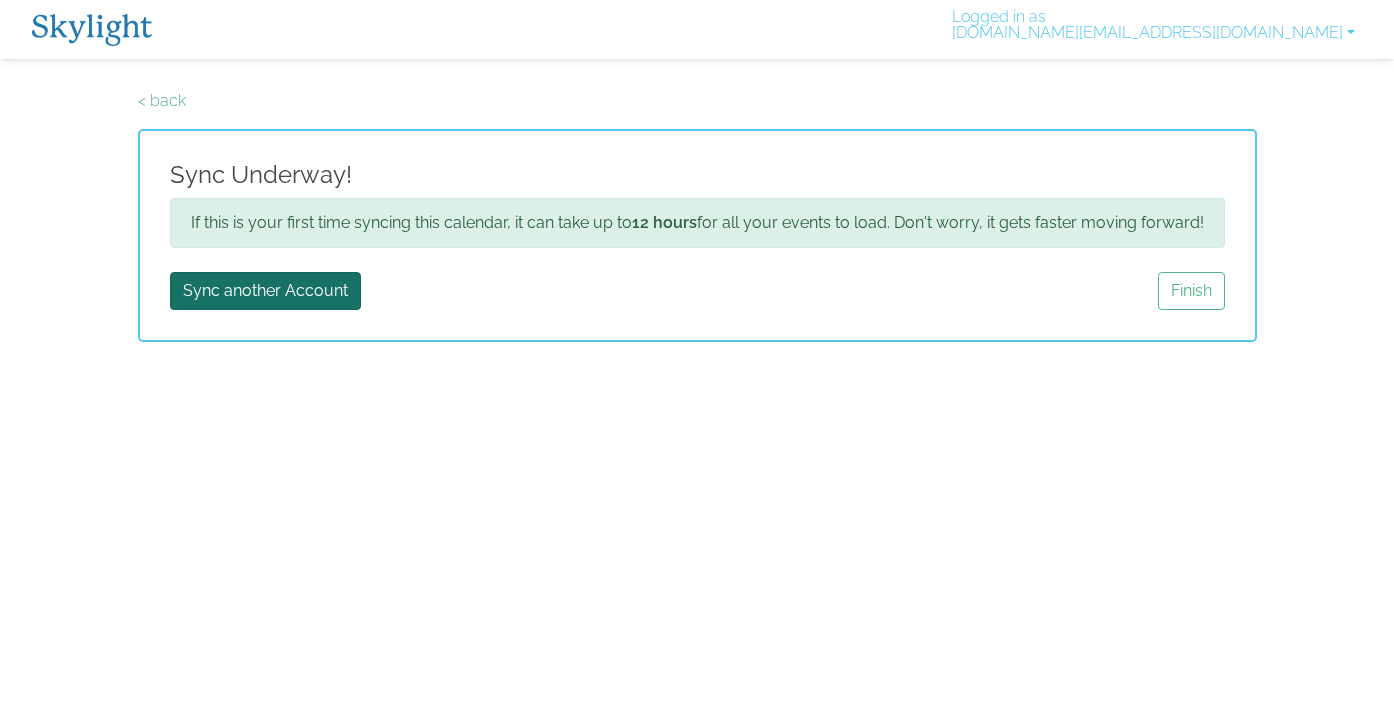 click on "Sync another Account" at bounding box center [265, 291] 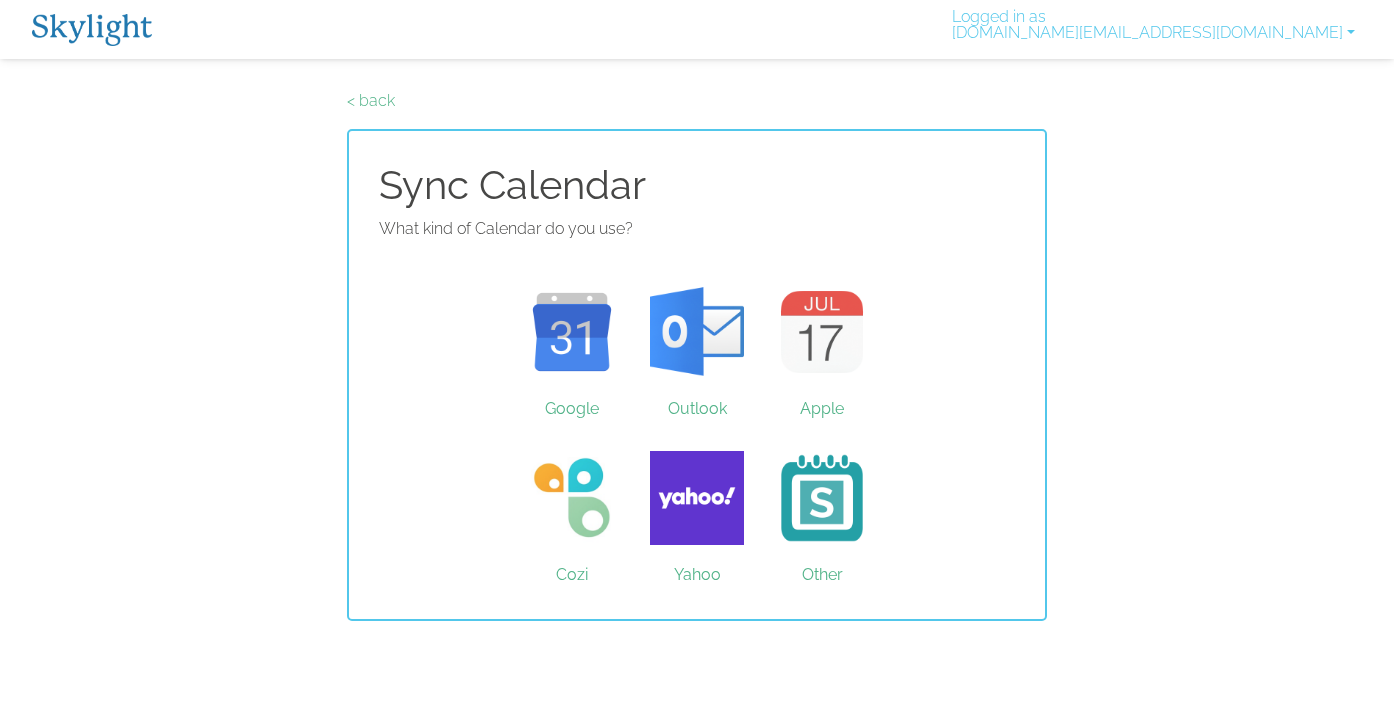 scroll, scrollTop: 0, scrollLeft: 0, axis: both 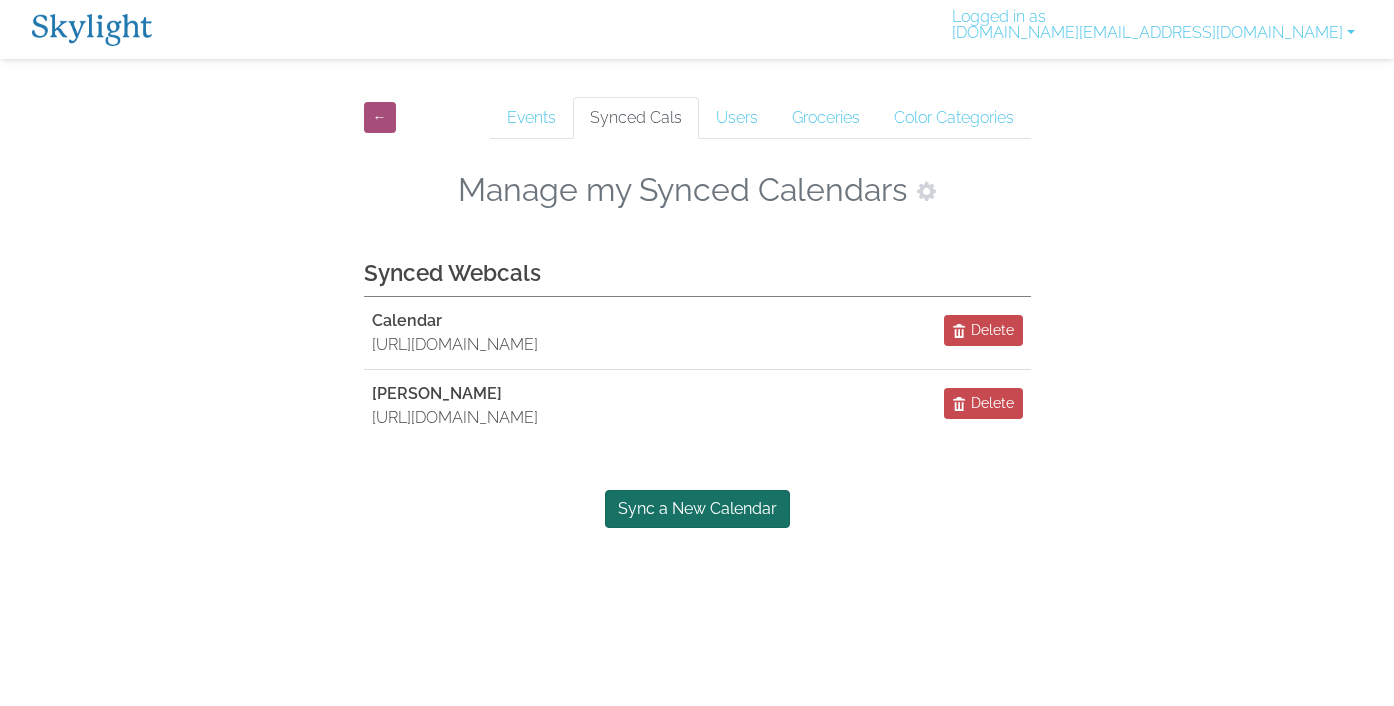 click on "Sync a New Calendar" at bounding box center [697, 509] 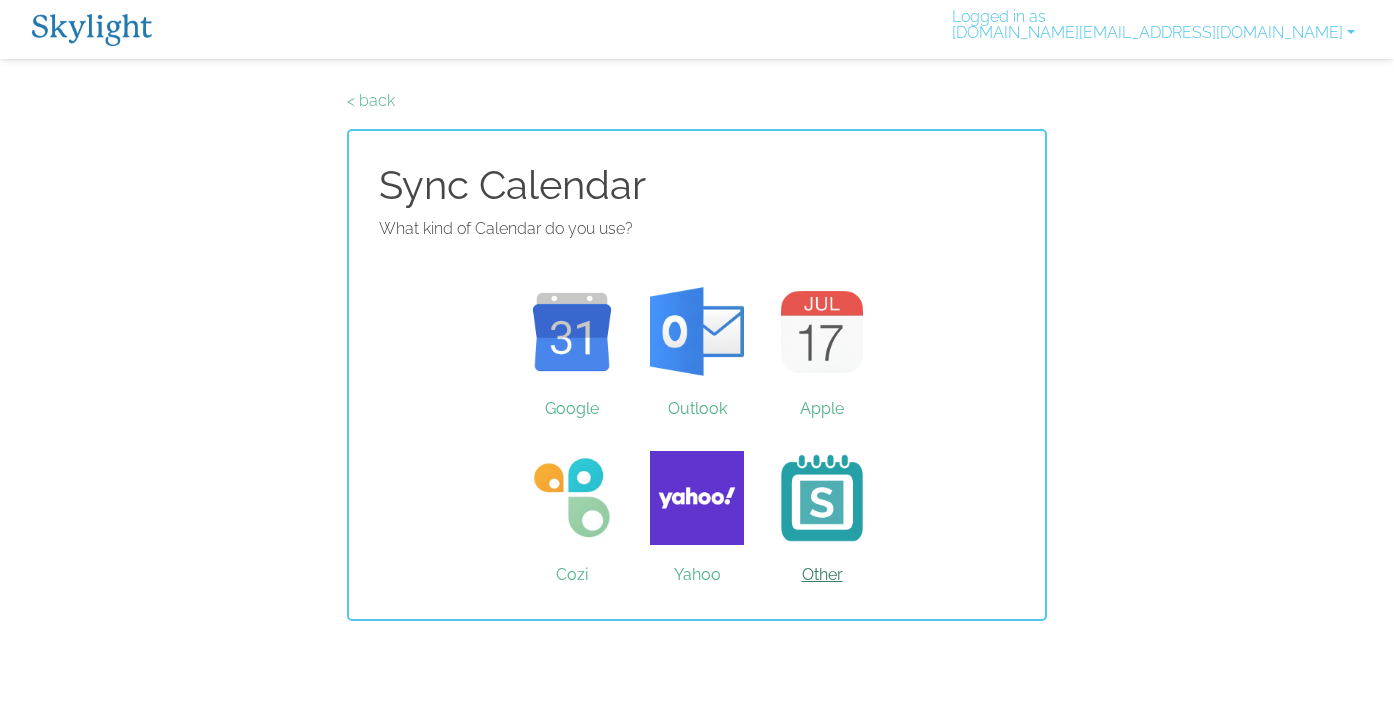 scroll, scrollTop: 0, scrollLeft: 0, axis: both 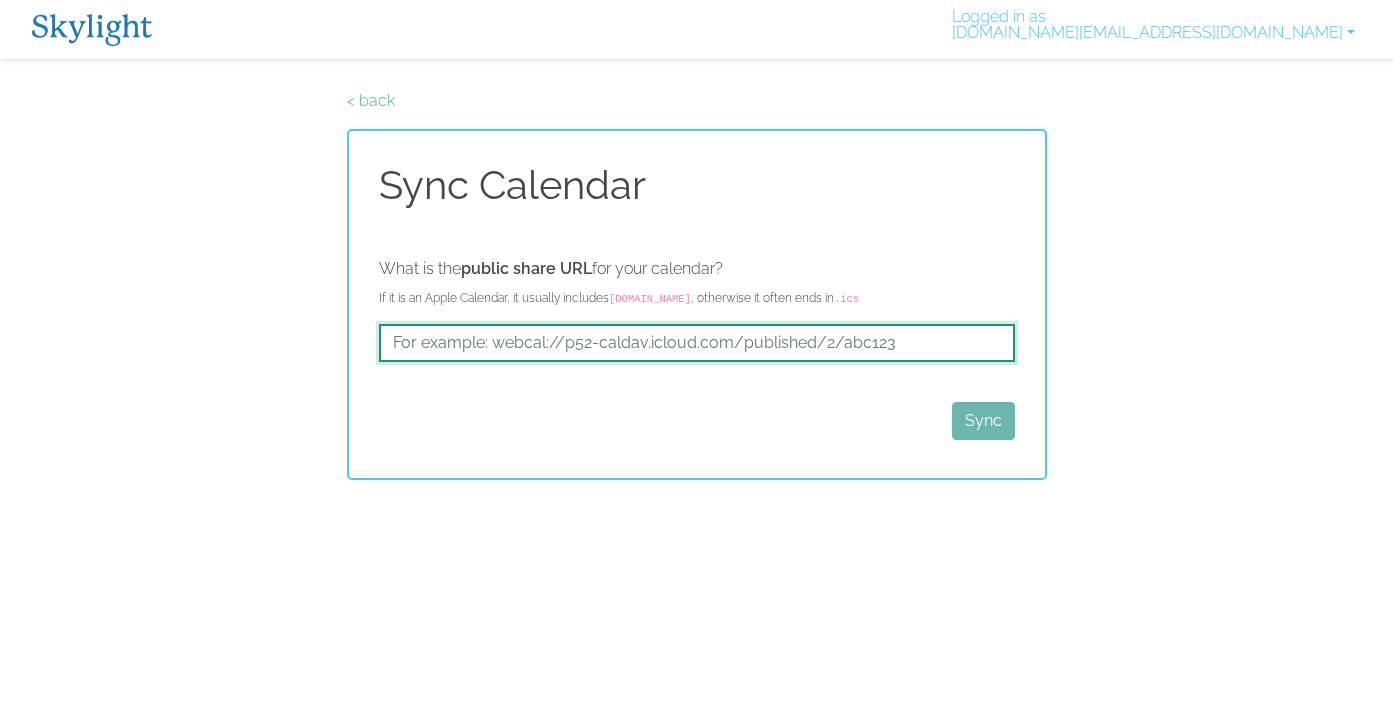 click at bounding box center (697, 343) 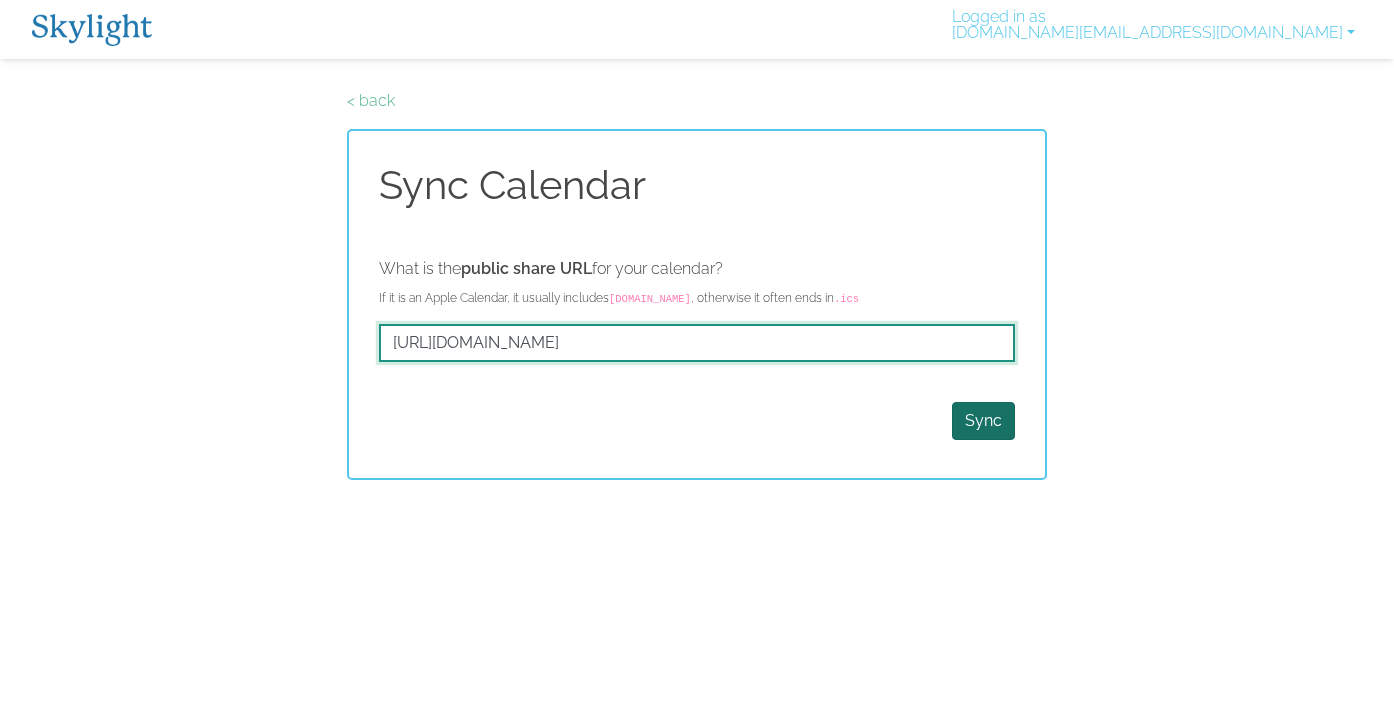 type on "https://outlook.live.com/owa/calendar/00000000-0000-0000-0000-000000000000/eec4e694-4ec1-4e2c-a54a-88444856de1f/cid-785C08BAC7DC24A1/calendar.ics" 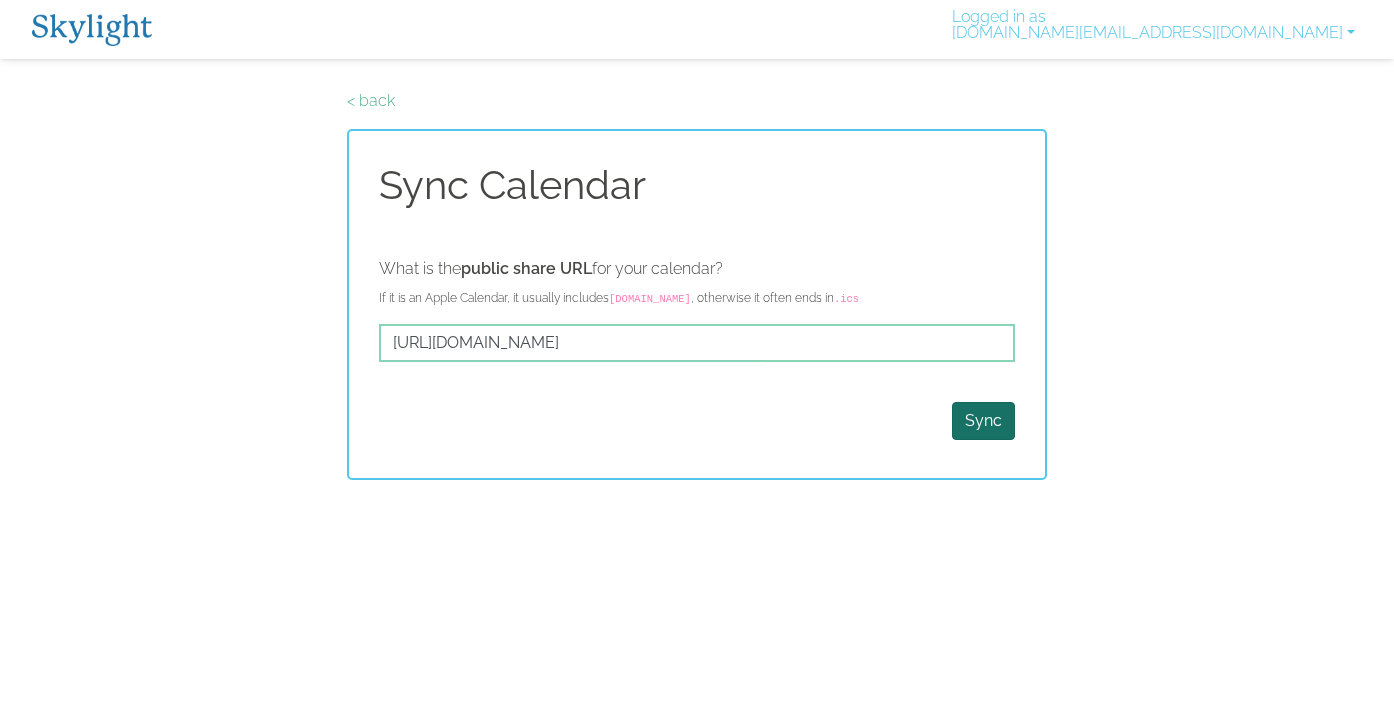 click on "Sync" at bounding box center [983, 421] 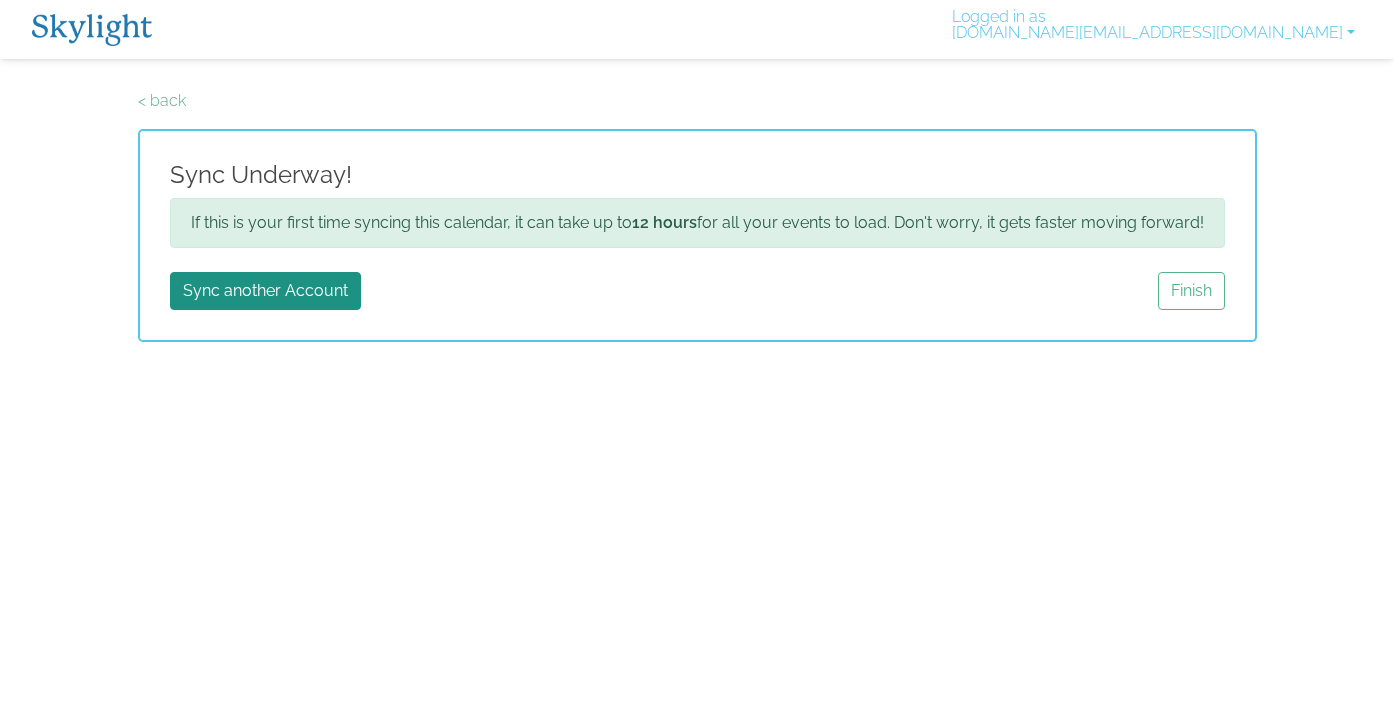 scroll, scrollTop: 0, scrollLeft: 0, axis: both 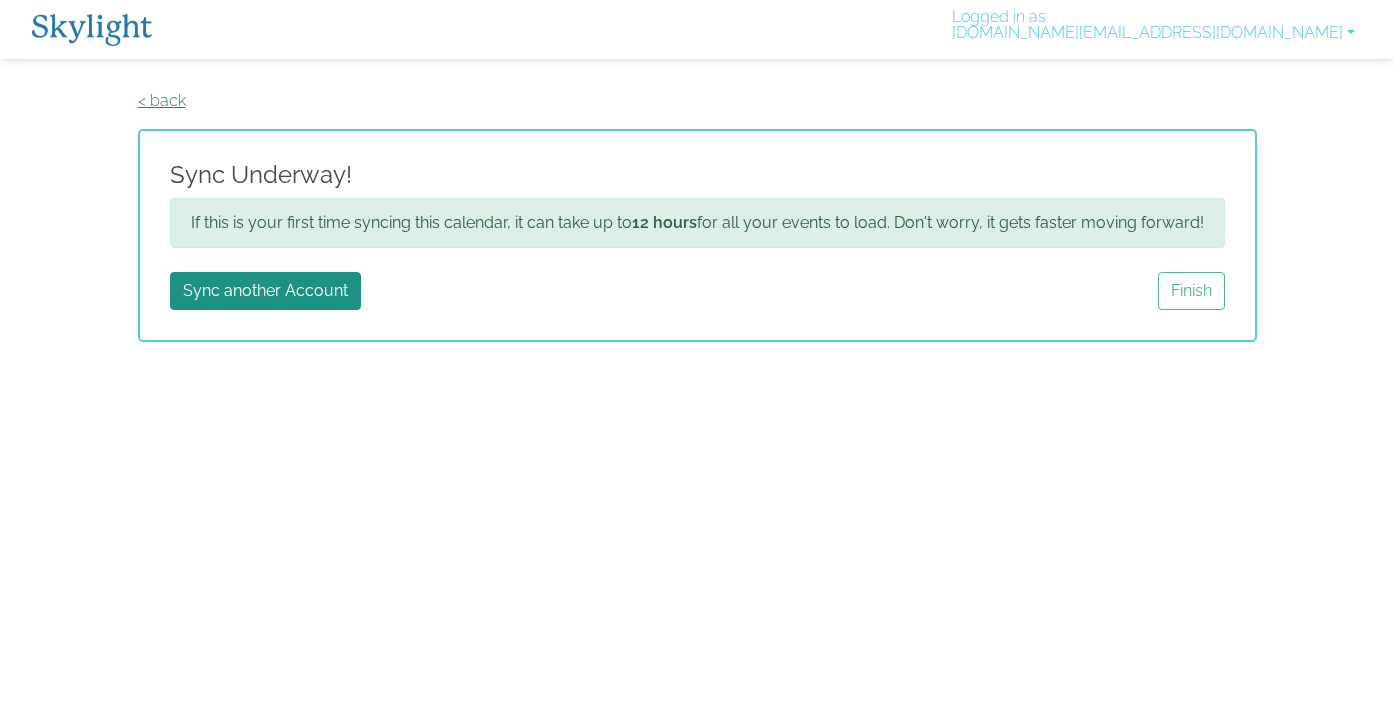 click on "< back" at bounding box center [162, 100] 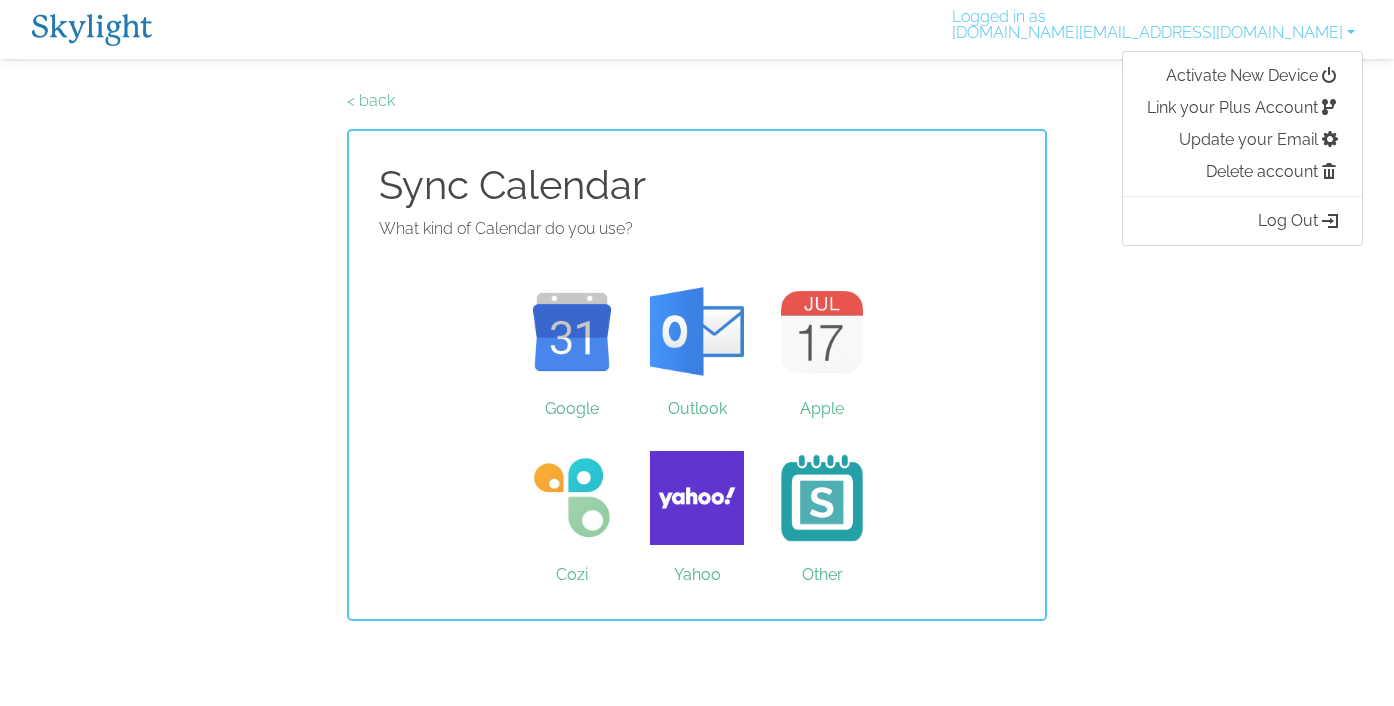 scroll, scrollTop: 0, scrollLeft: 0, axis: both 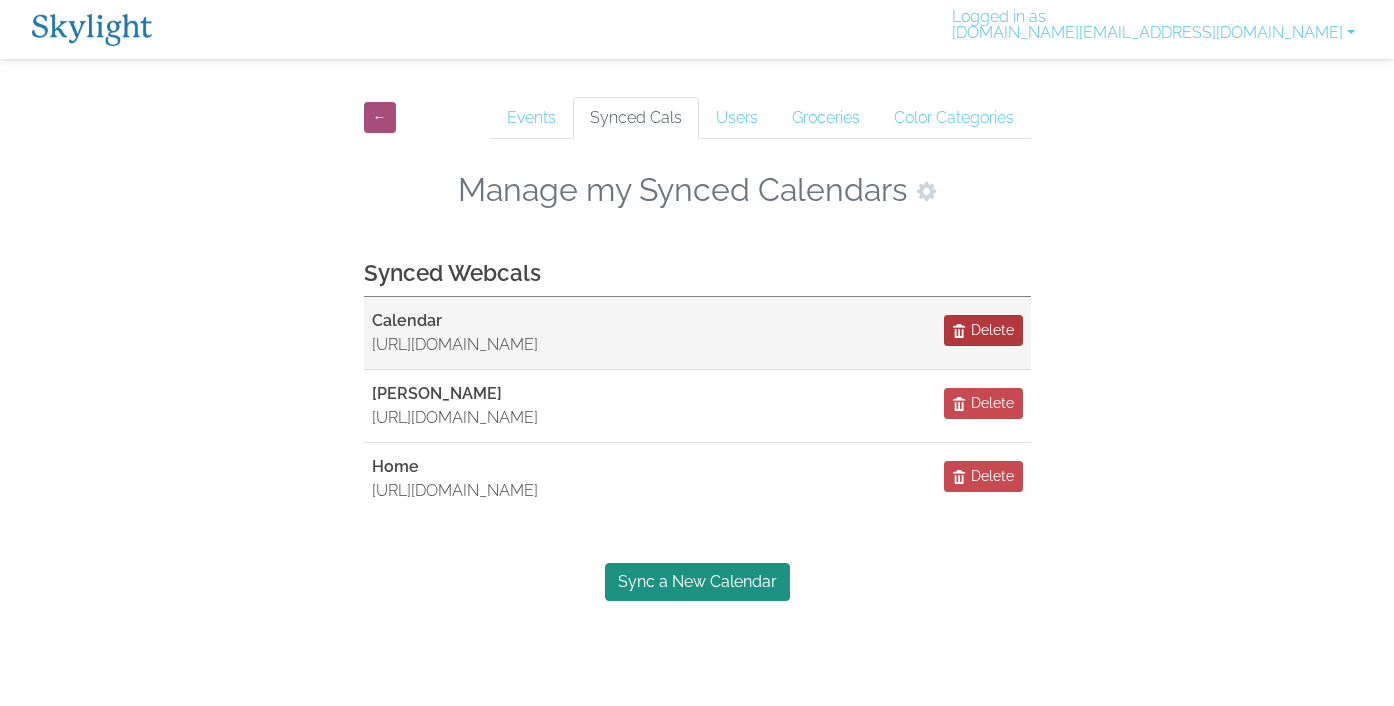 click on "Delete" at bounding box center (992, 330) 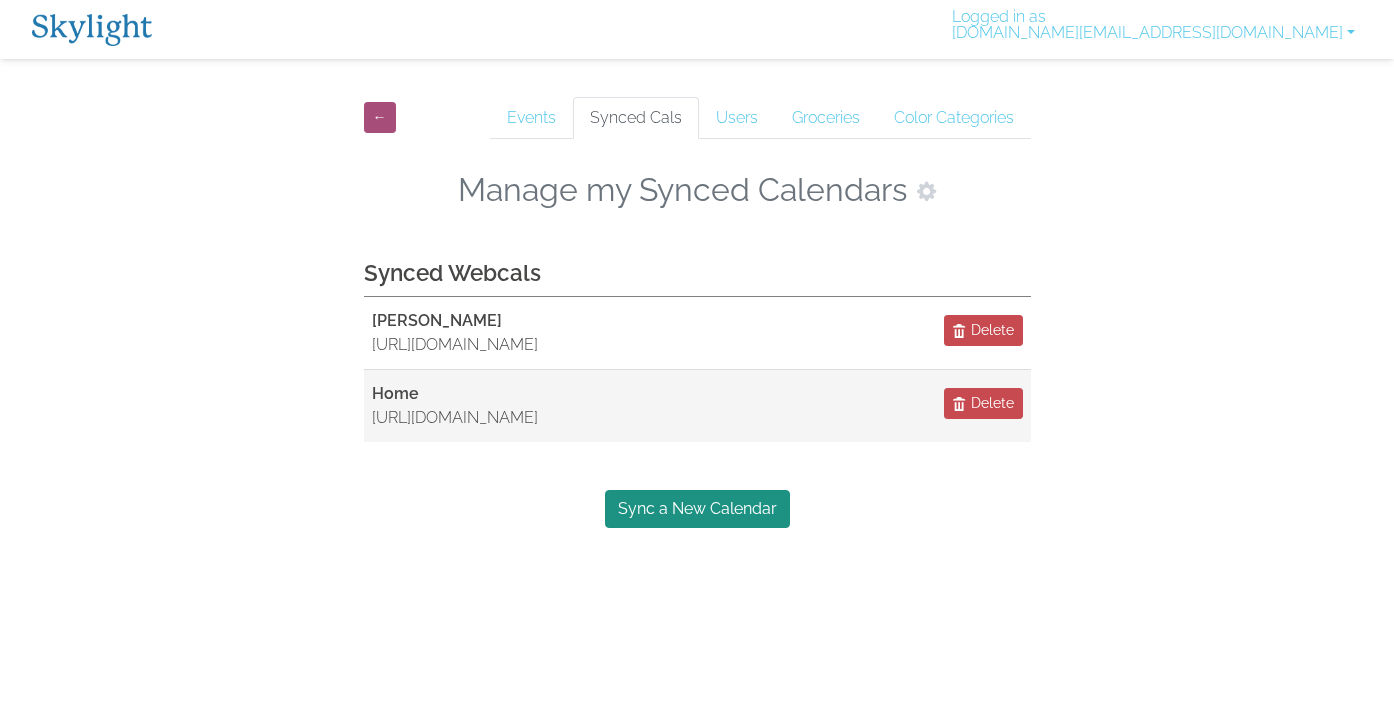 scroll, scrollTop: 0, scrollLeft: 0, axis: both 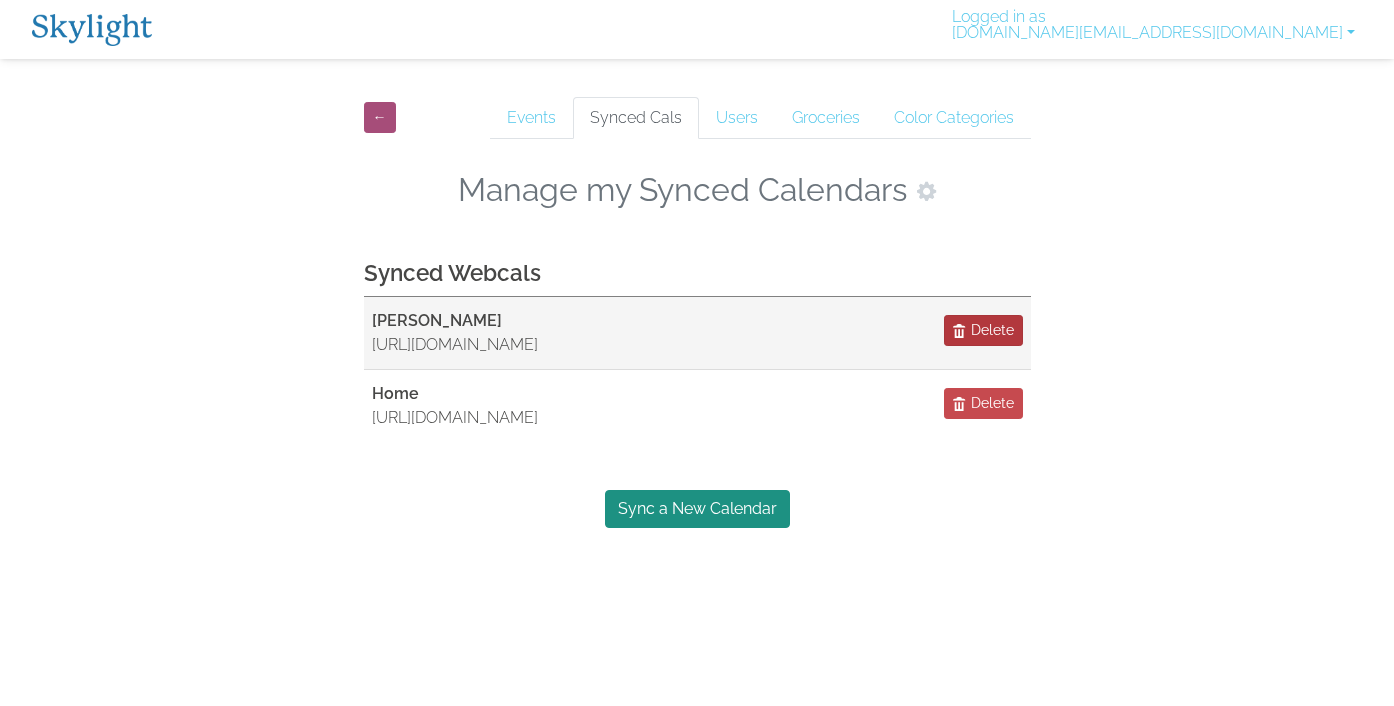 click on "Delete" at bounding box center [992, 330] 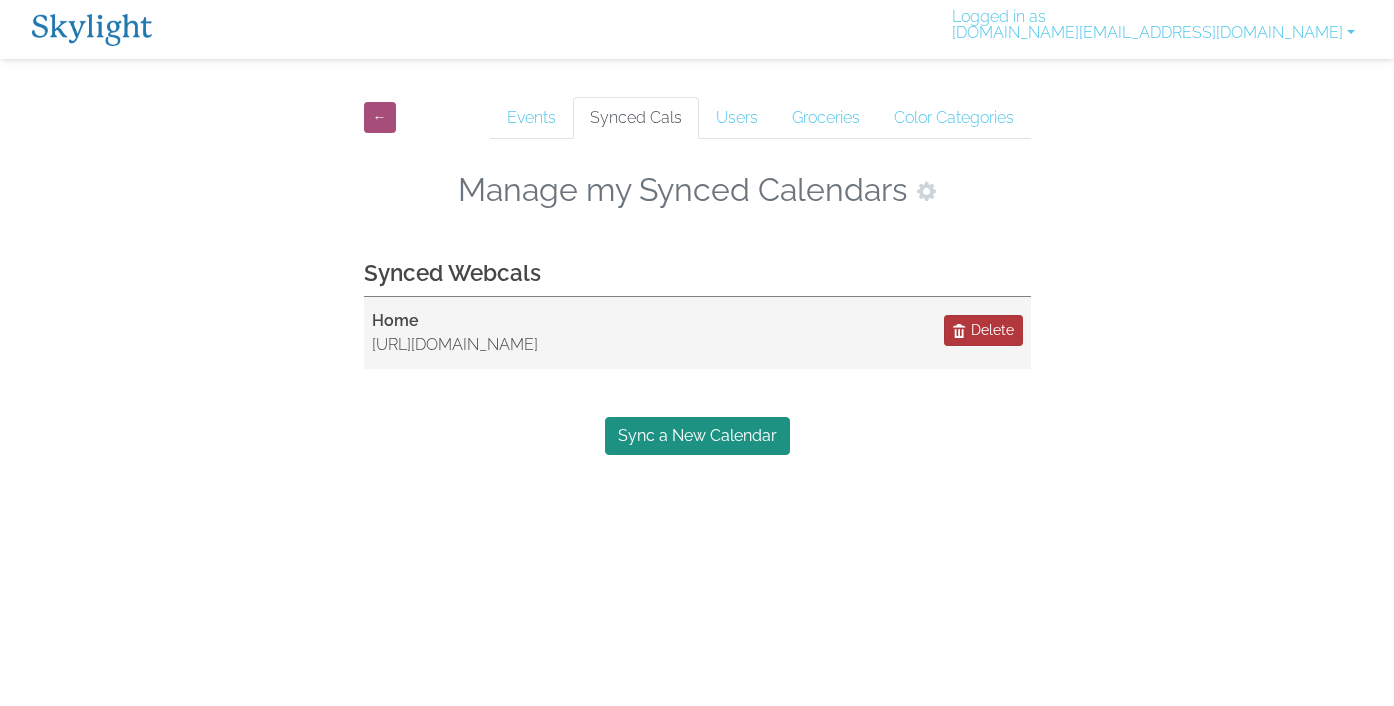 click on "Delete" at bounding box center (992, 330) 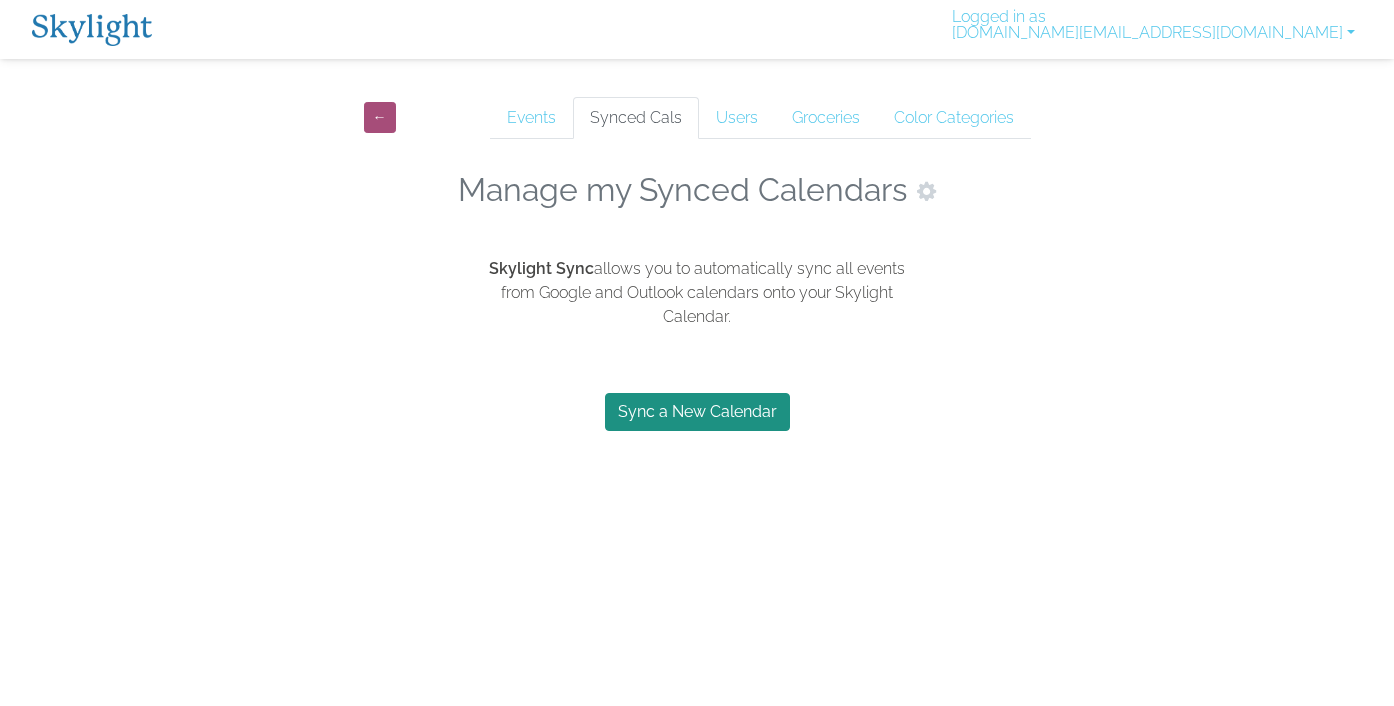scroll, scrollTop: 0, scrollLeft: 0, axis: both 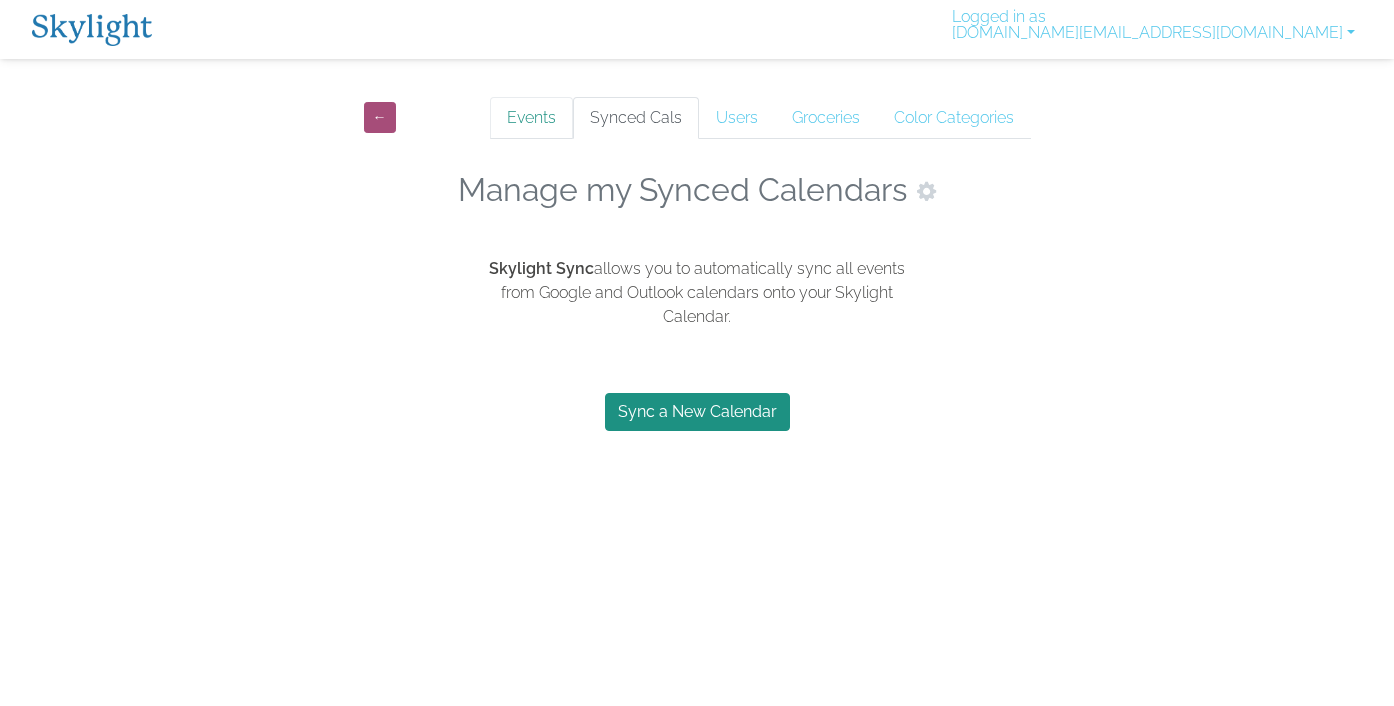 click on "Events" at bounding box center [531, 118] 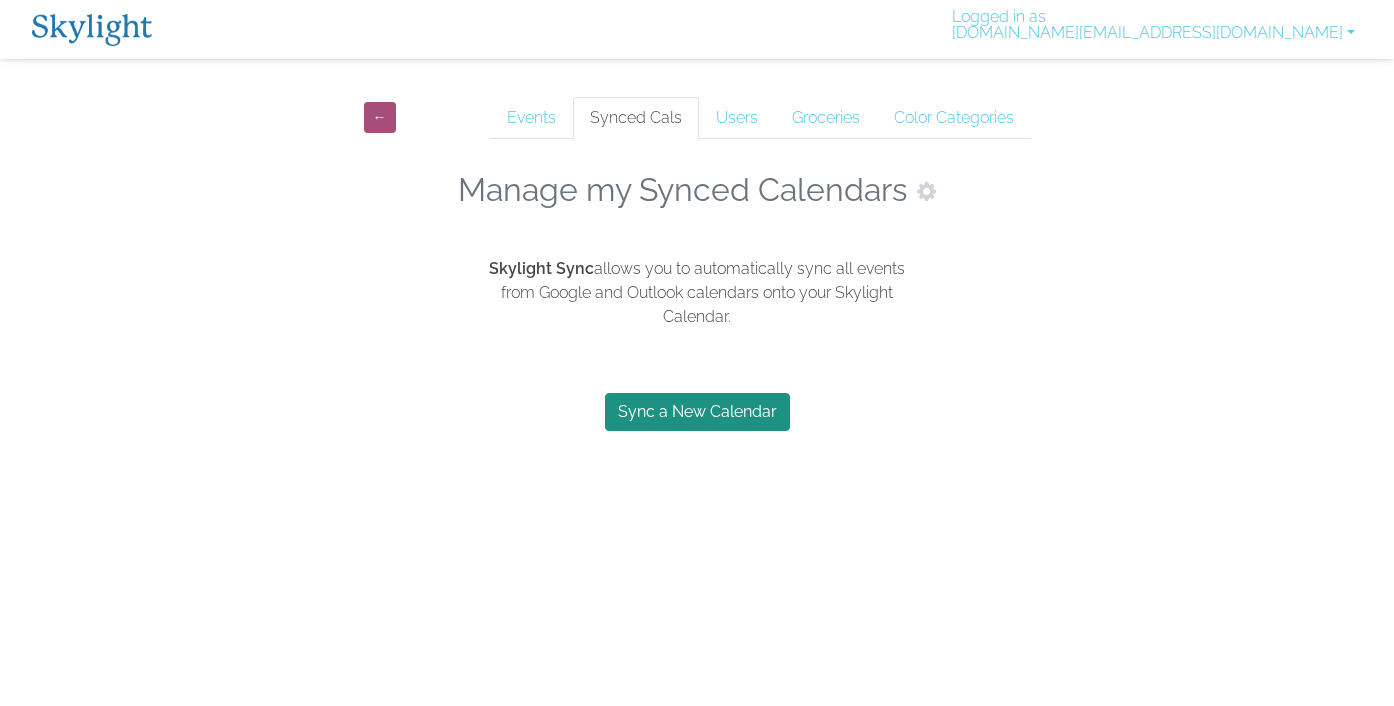 scroll, scrollTop: 0, scrollLeft: 0, axis: both 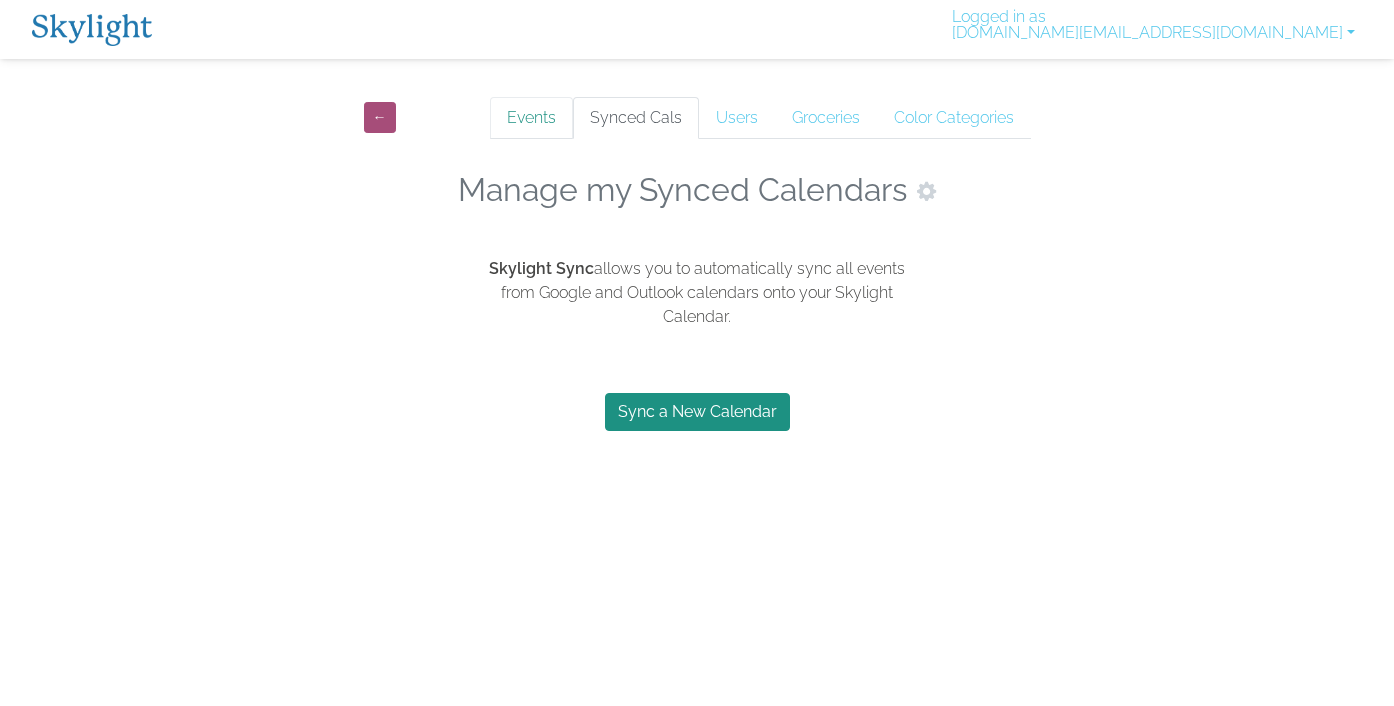 click on "Events" at bounding box center (531, 118) 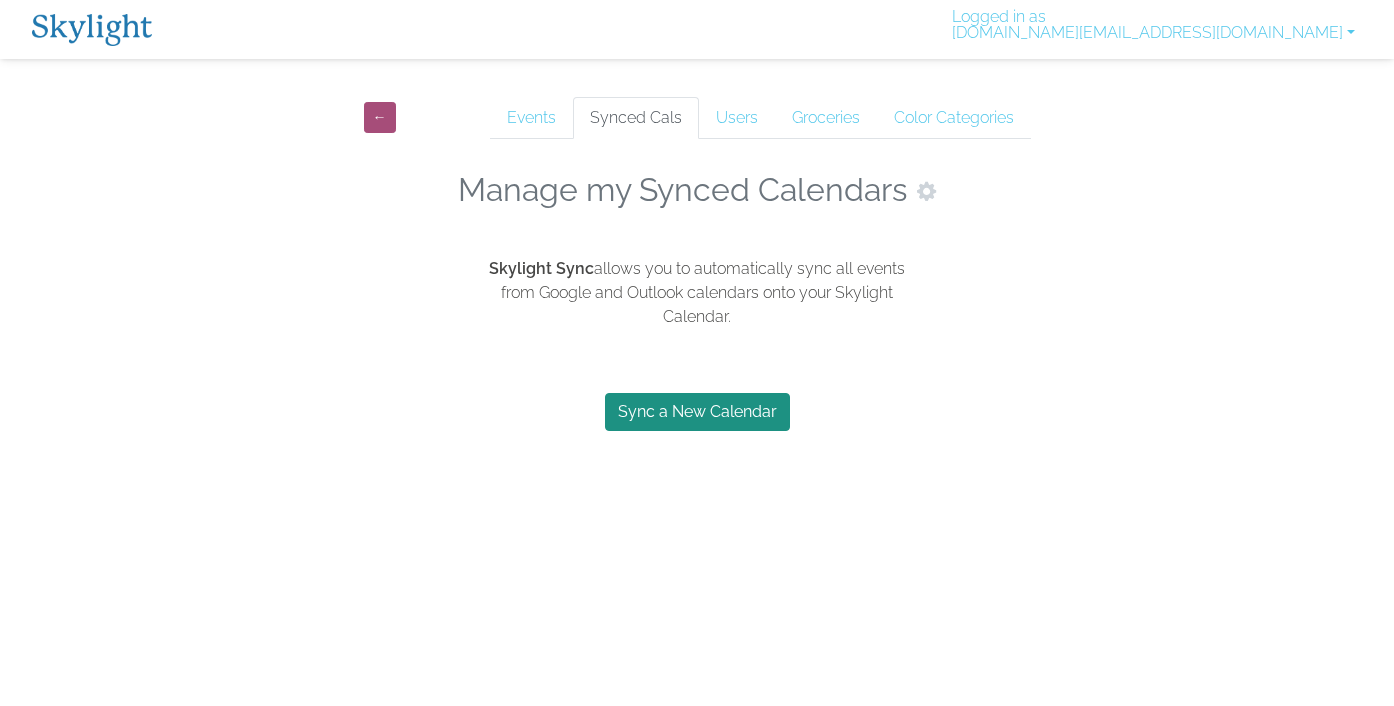 scroll, scrollTop: 0, scrollLeft: 0, axis: both 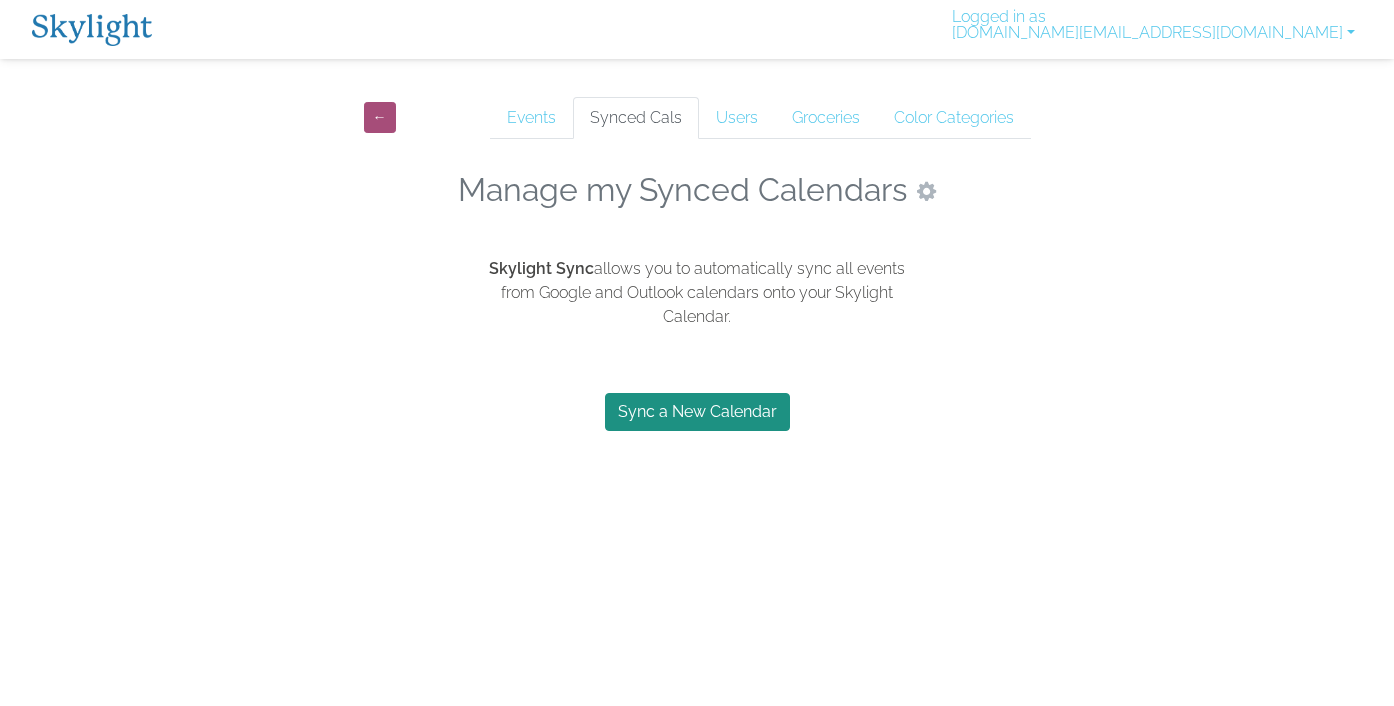 click at bounding box center [926, 191] 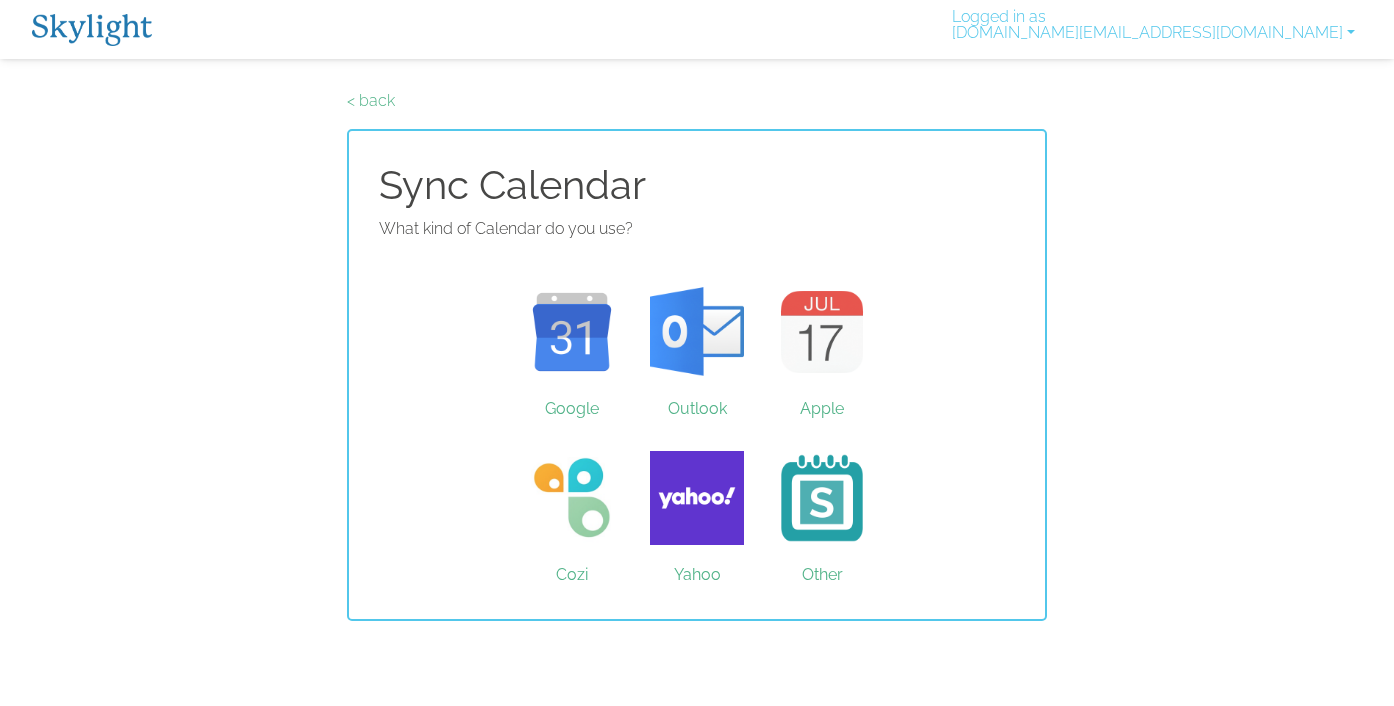 scroll, scrollTop: 0, scrollLeft: 0, axis: both 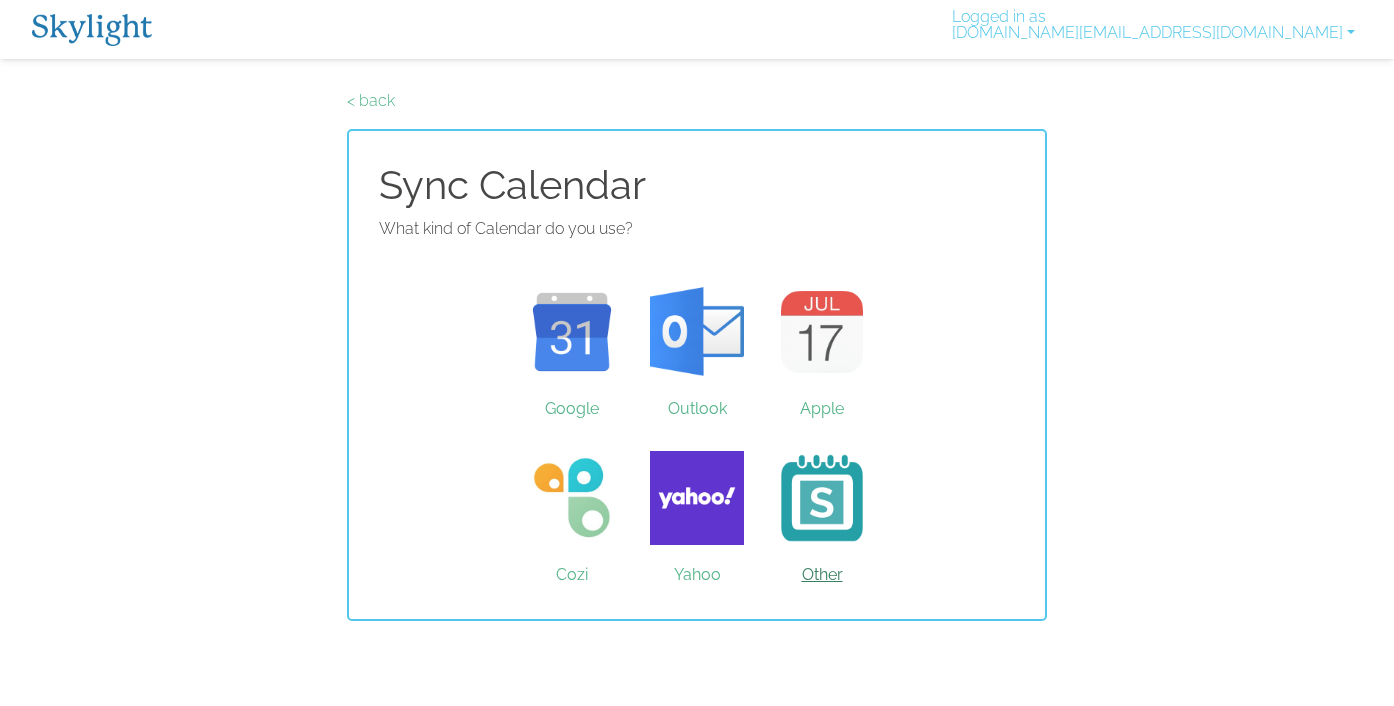 click on "Other" at bounding box center (822, 498) 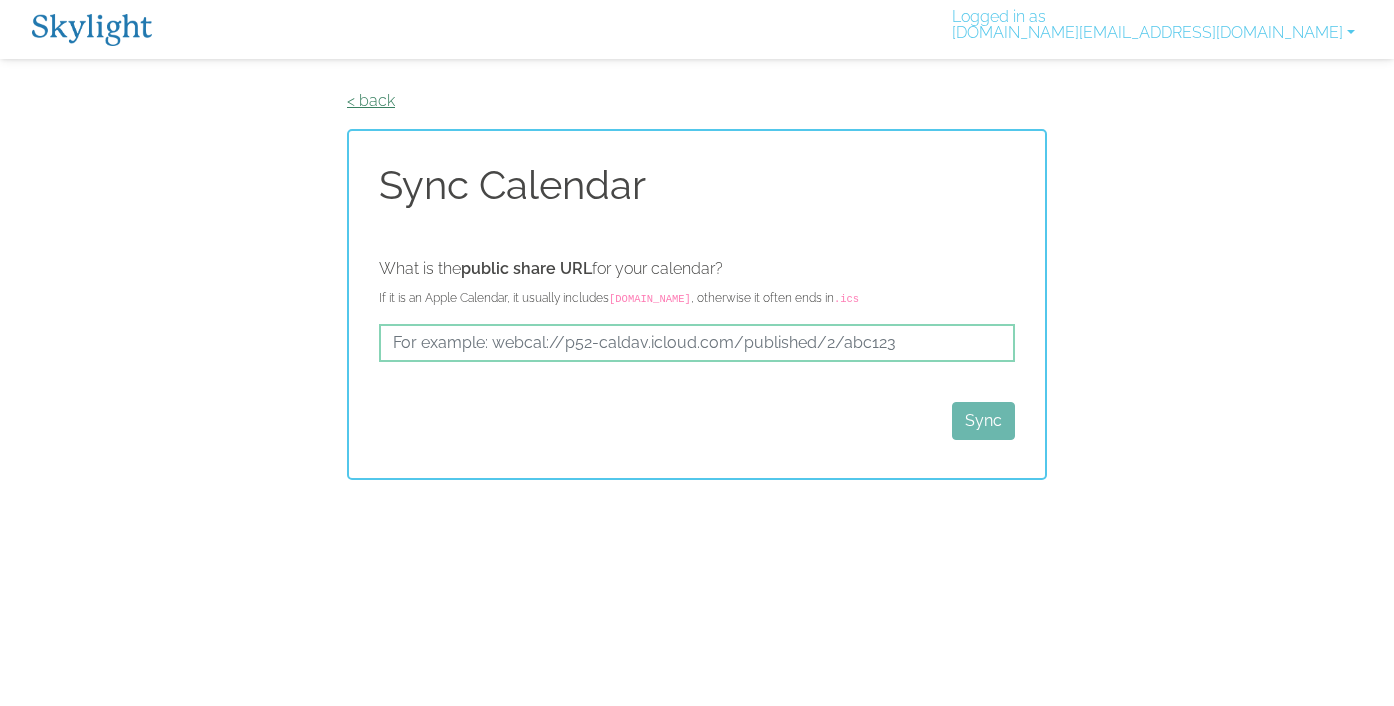 click on "< back" at bounding box center (371, 100) 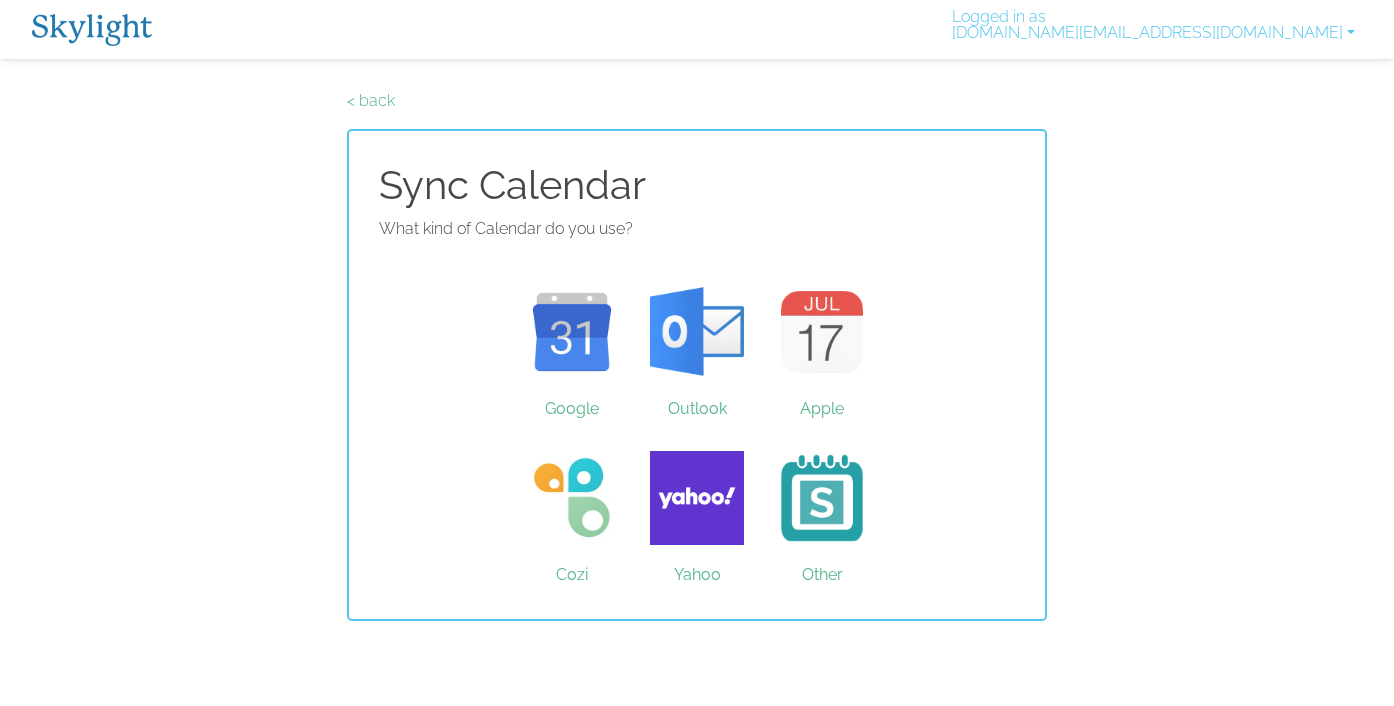 click on "< back" at bounding box center [371, 100] 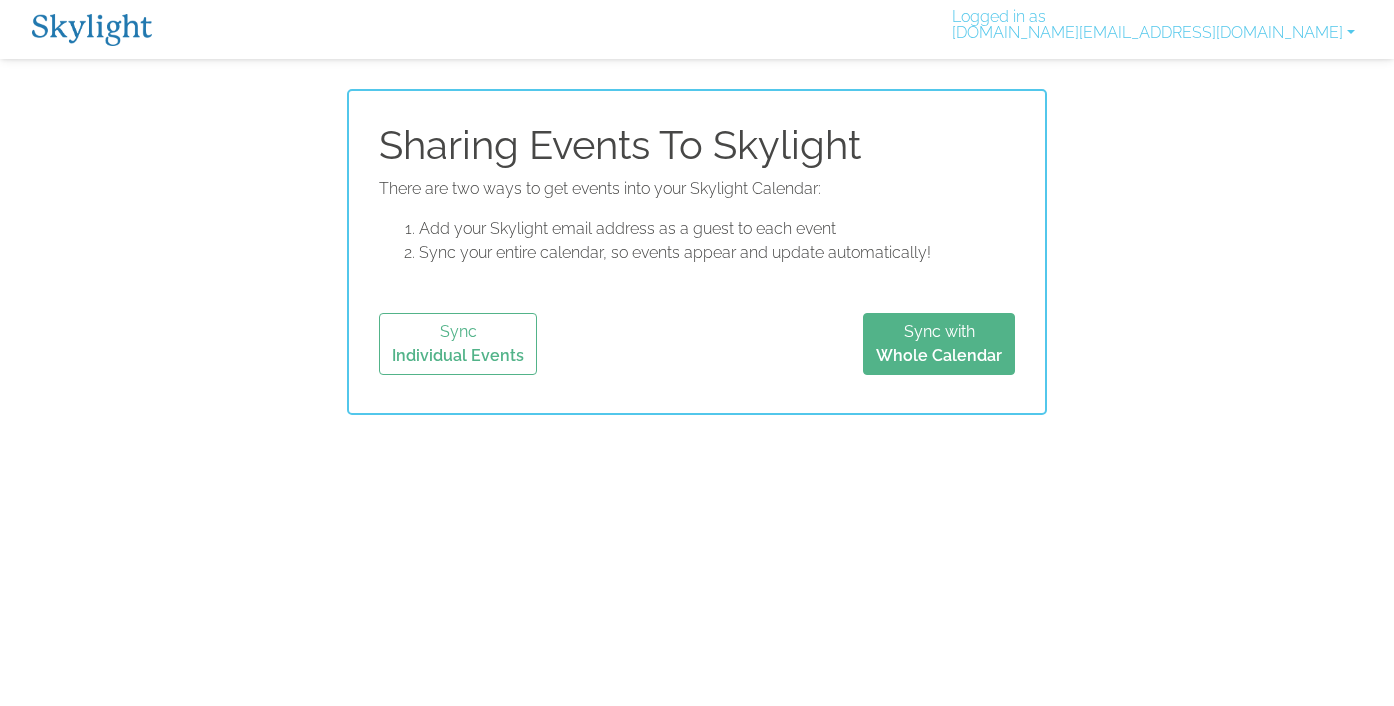 scroll, scrollTop: 0, scrollLeft: 0, axis: both 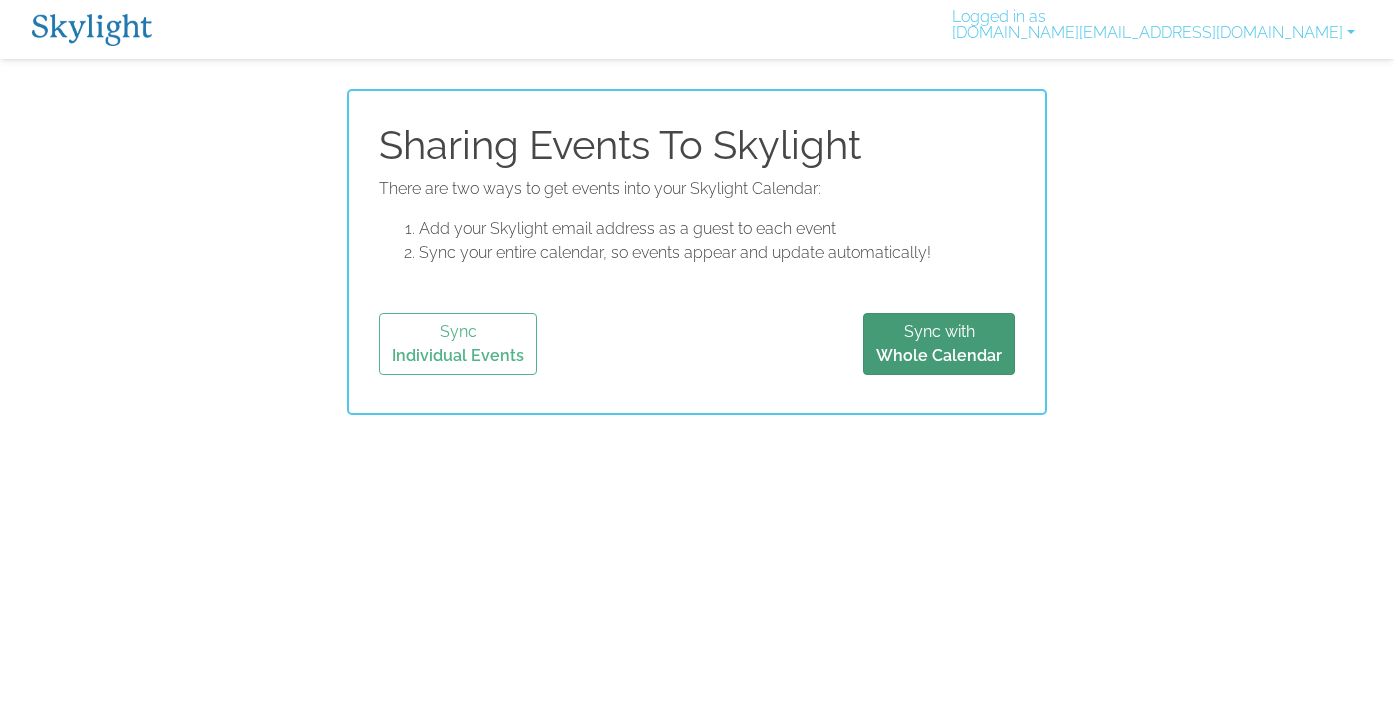 click on "Whole Calendar" at bounding box center [939, 355] 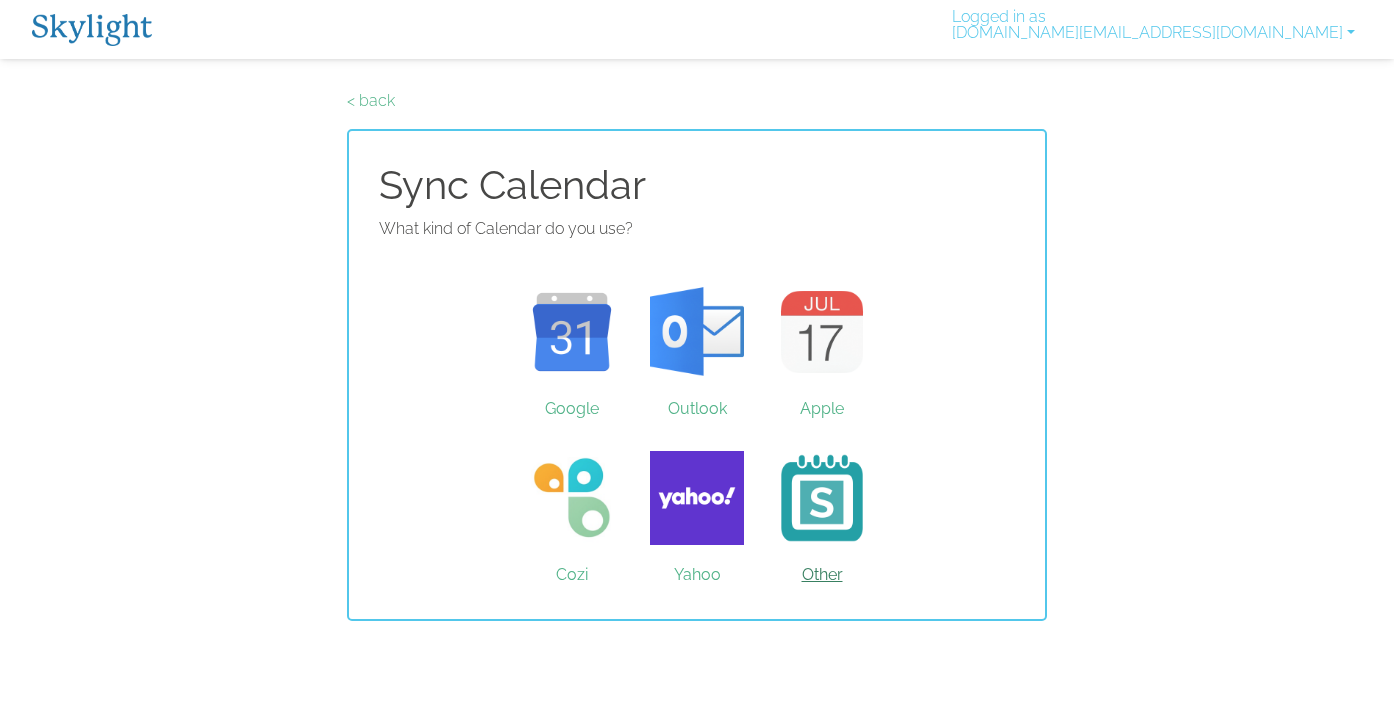 click on "Other" at bounding box center (822, 498) 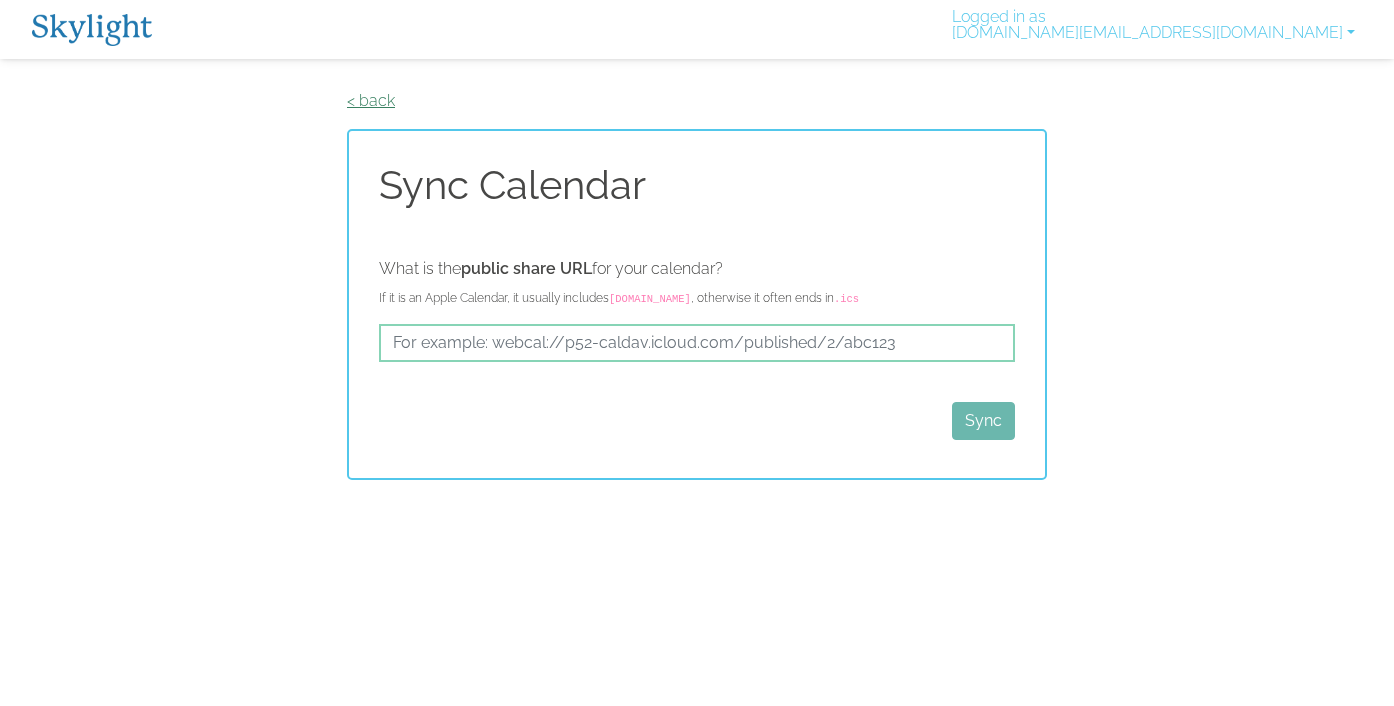 click on "< back" at bounding box center [371, 100] 